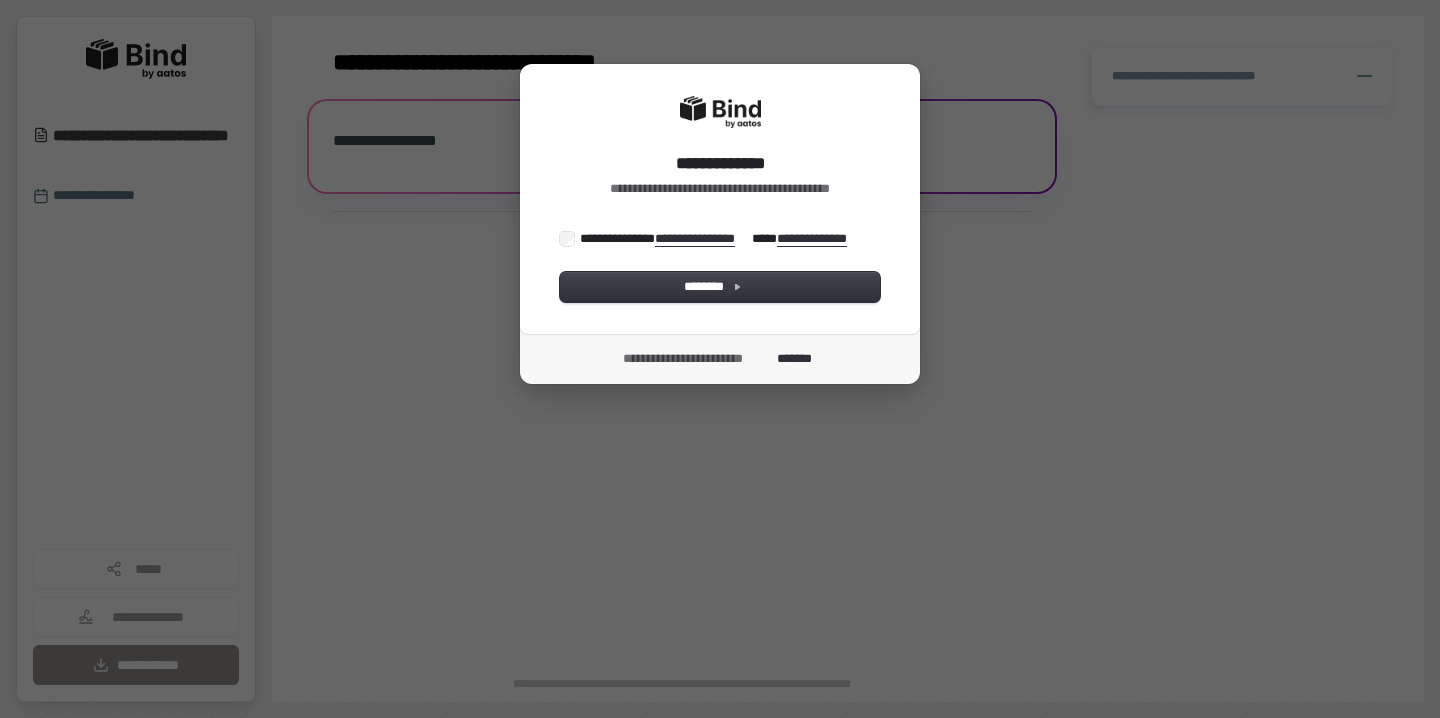 scroll, scrollTop: 0, scrollLeft: 0, axis: both 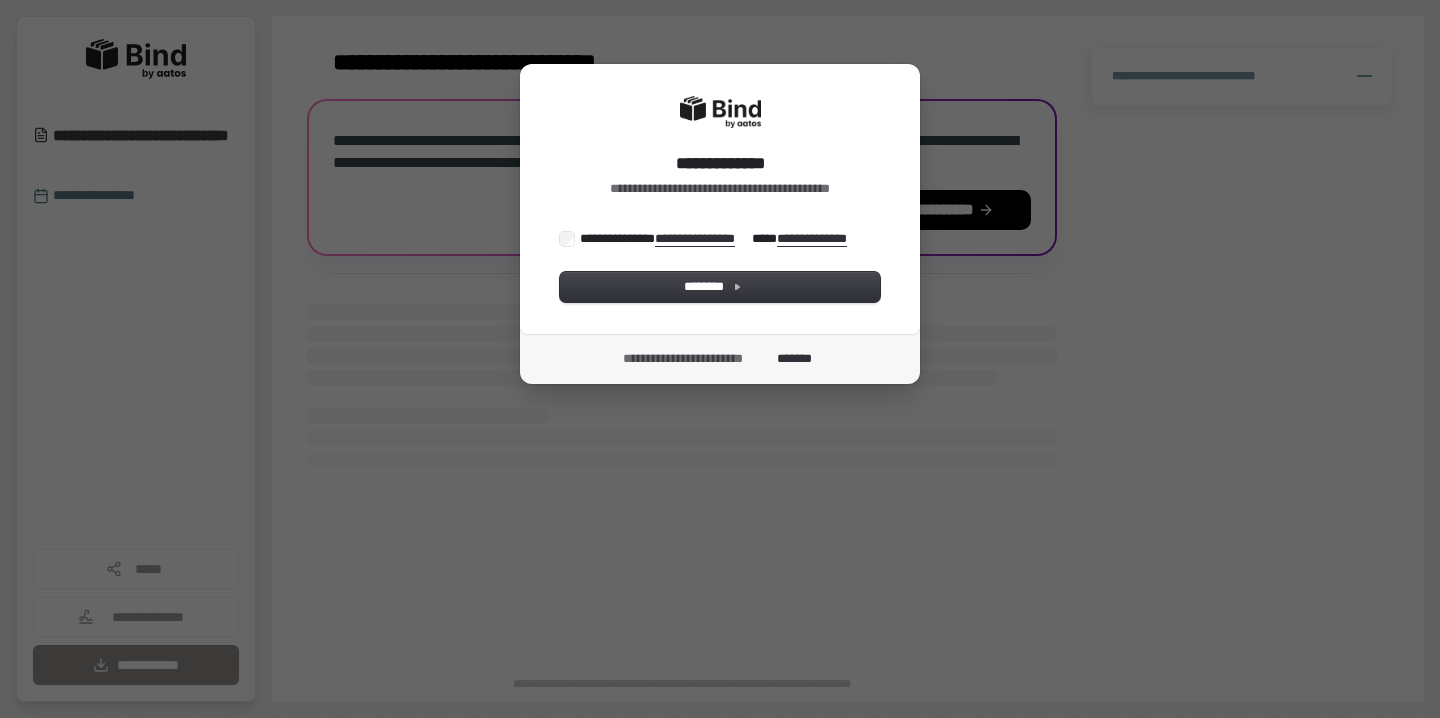 click on "**********" at bounding box center (718, 238) 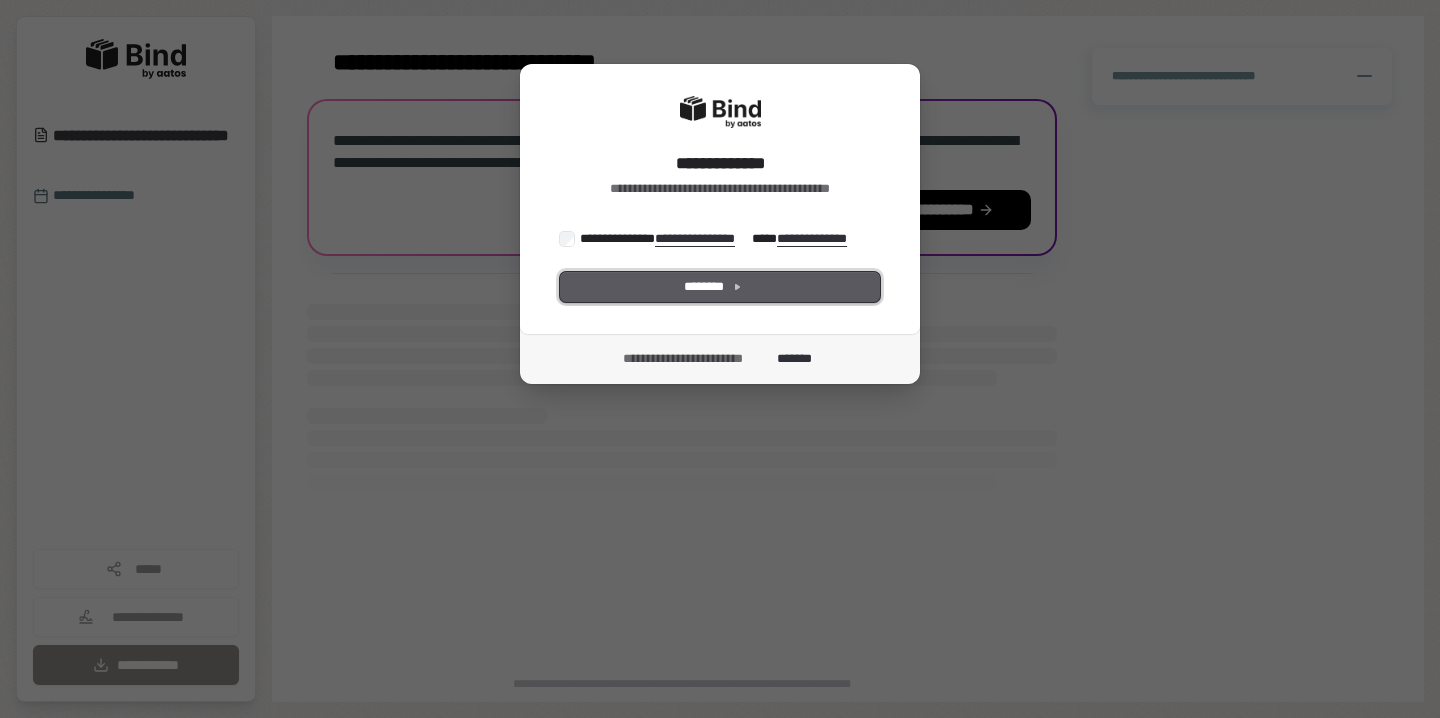 click on "********" at bounding box center [720, 287] 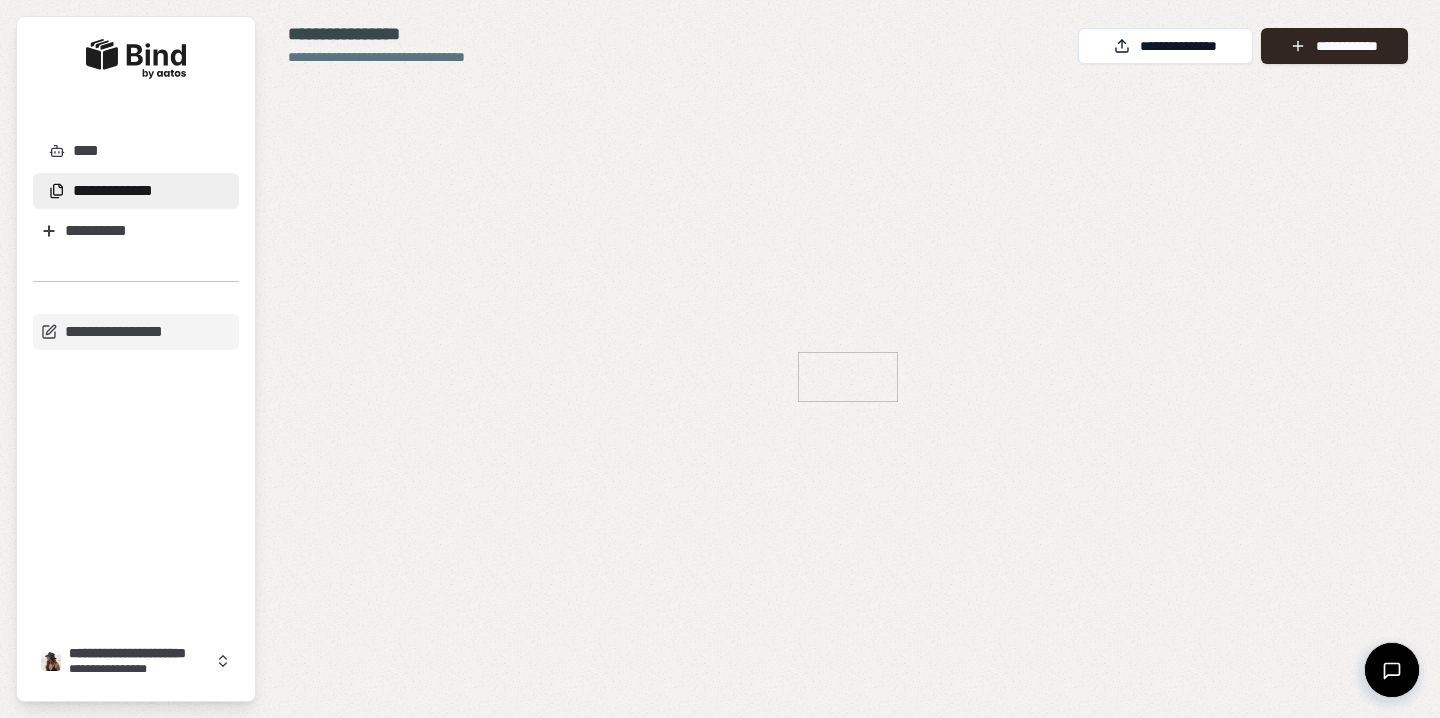 scroll, scrollTop: 0, scrollLeft: 0, axis: both 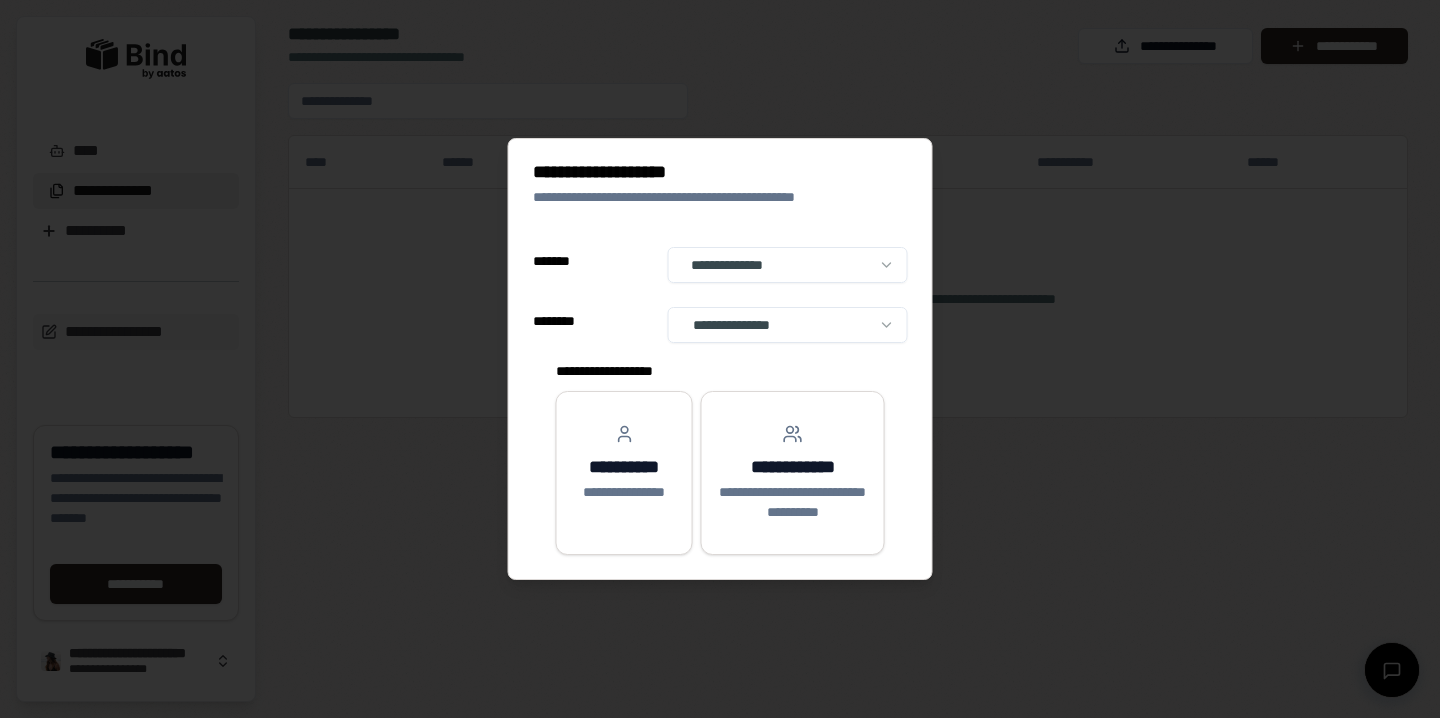 select on "**" 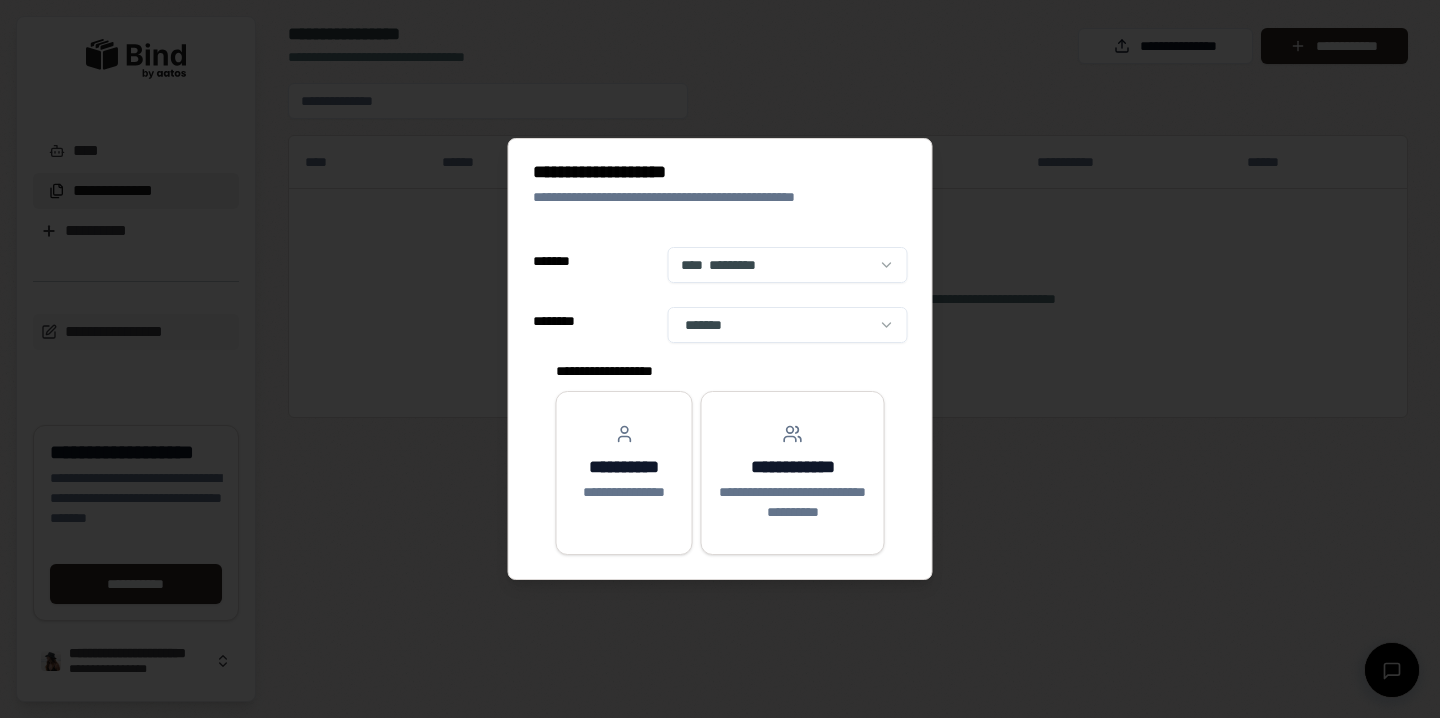 click on "**** [FIRST] [LAST] [EMAIL] [PHONE] [ADDRESS] [CITY] [STATE] [POSTAL_CODE] [COUNTRY] [DATE] [TIME] [BIRTH_DATE] [AGE] [PASSPORT_NUMBER] [DRIVER_LICENSE] [CREDIT_CARD] [SSN]" at bounding box center (720, 359) 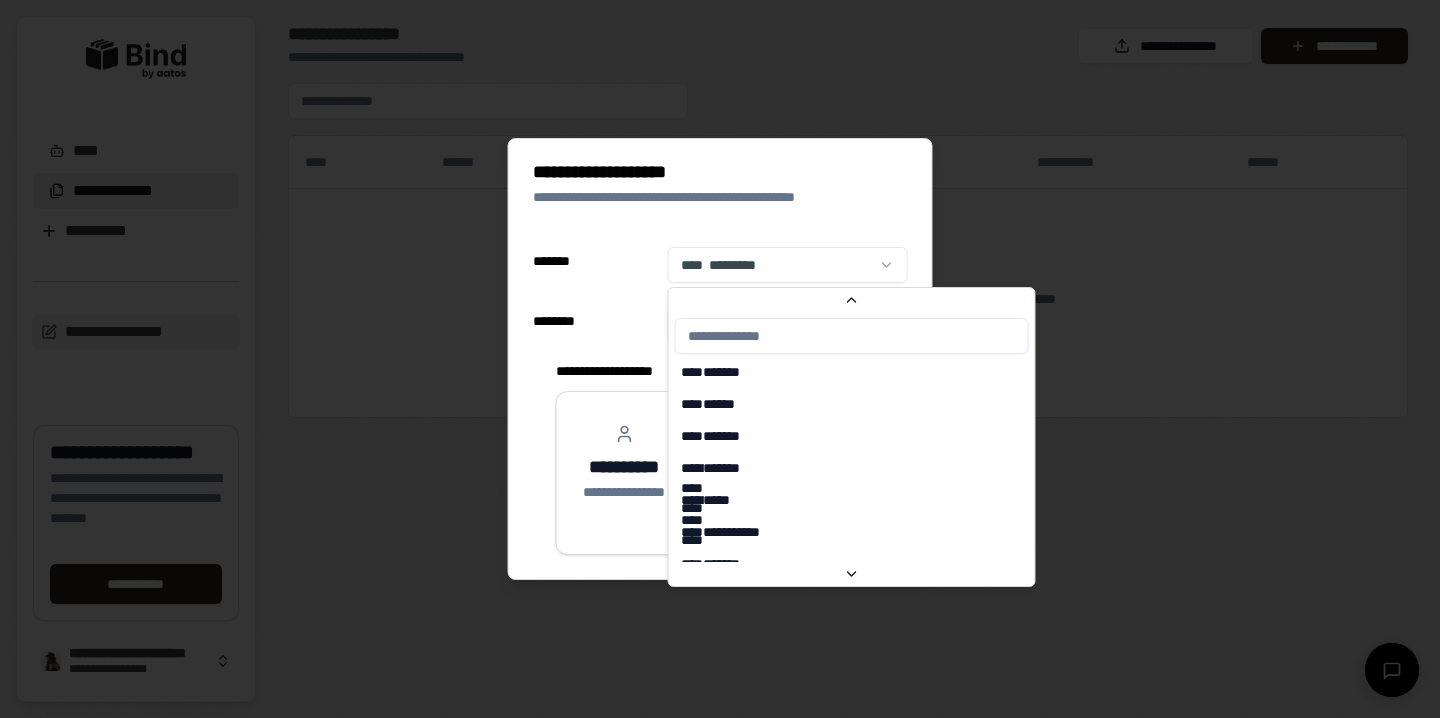 scroll, scrollTop: 3186, scrollLeft: 0, axis: vertical 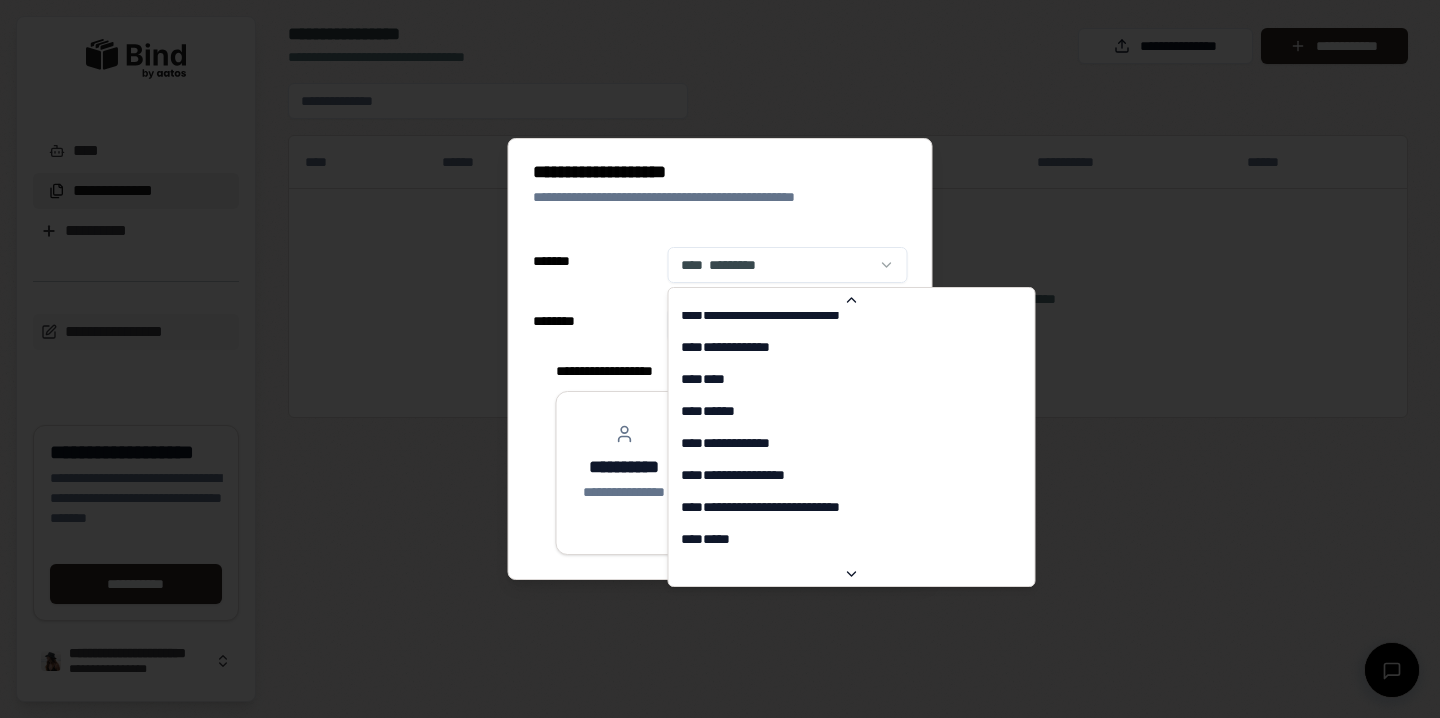 click on "**** [FIRST] [LAST] [EMAIL] [PHONE] [ADDRESS] [CITY] [STATE] [POSTAL_CODE] [COUNTRY] [DATE] [TIME] [BIRTH_DATE] [AGE] [PASSPORT_NUMBER] [DRIVER_LICENSE] [CREDIT_CARD] [SSN]" at bounding box center [720, 359] 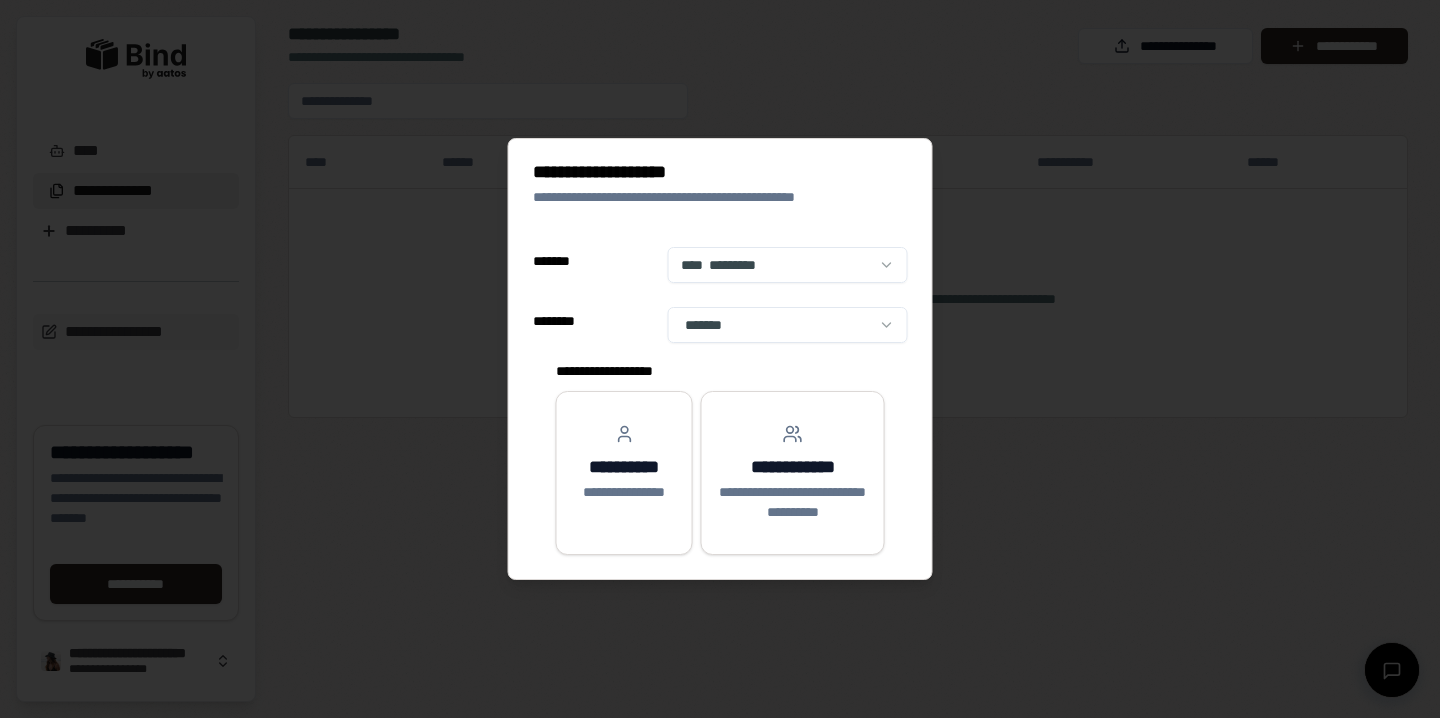 click on "**** [FIRST] [LAST] [EMAIL] [PHONE] [ADDRESS] [CITY] [STATE] [POSTAL_CODE] [COUNTRY] [DATE] [TIME] [BIRTH_DATE] [AGE] [PASSPORT_NUMBER] [DRIVER_LICENSE] [CREDIT_CARD] [SSN]" at bounding box center [720, 359] 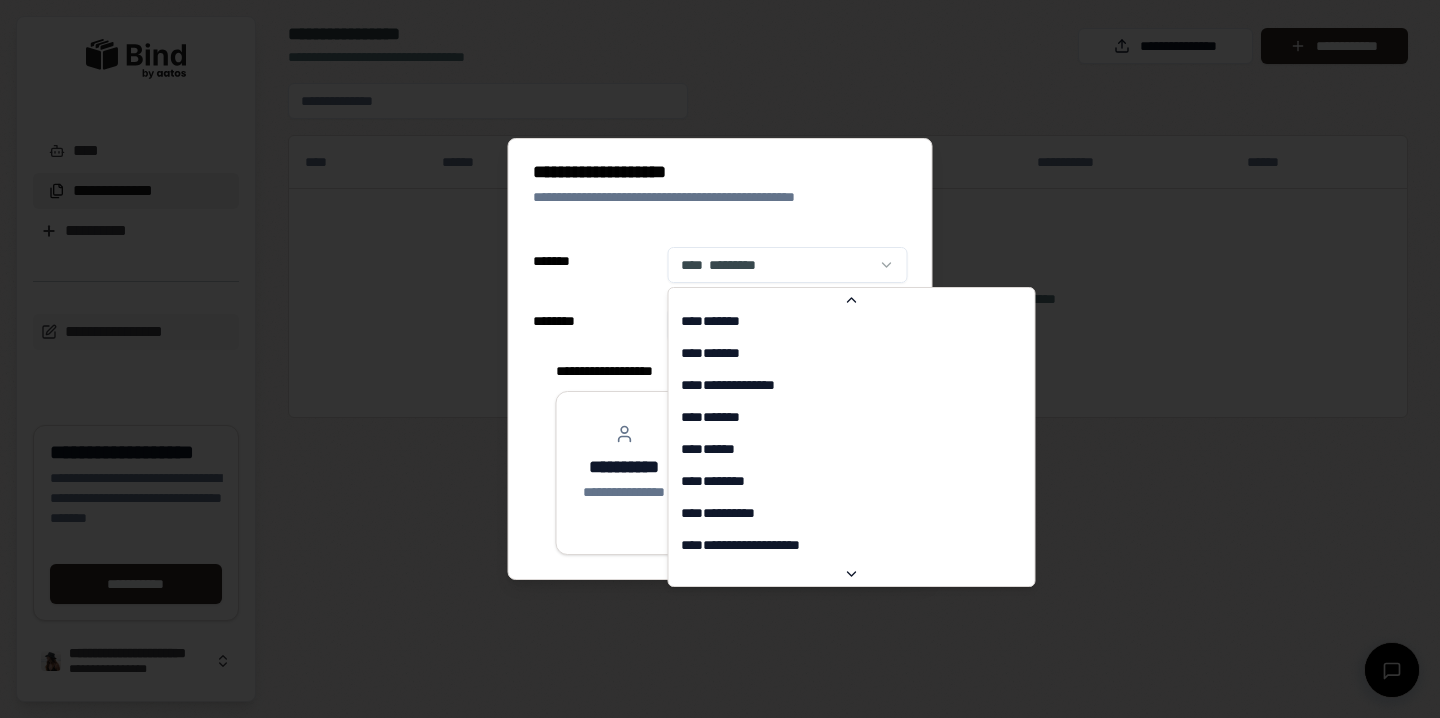 scroll, scrollTop: 0, scrollLeft: 0, axis: both 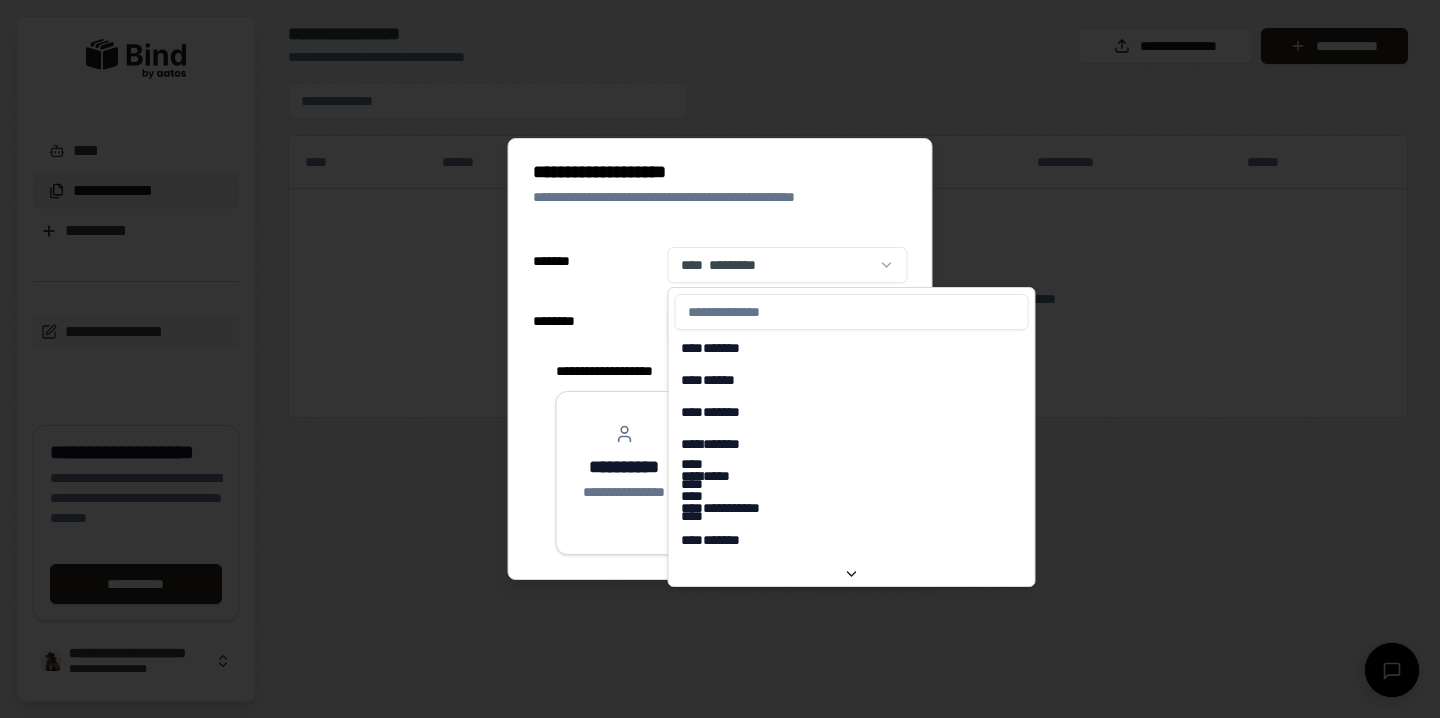 select on "******" 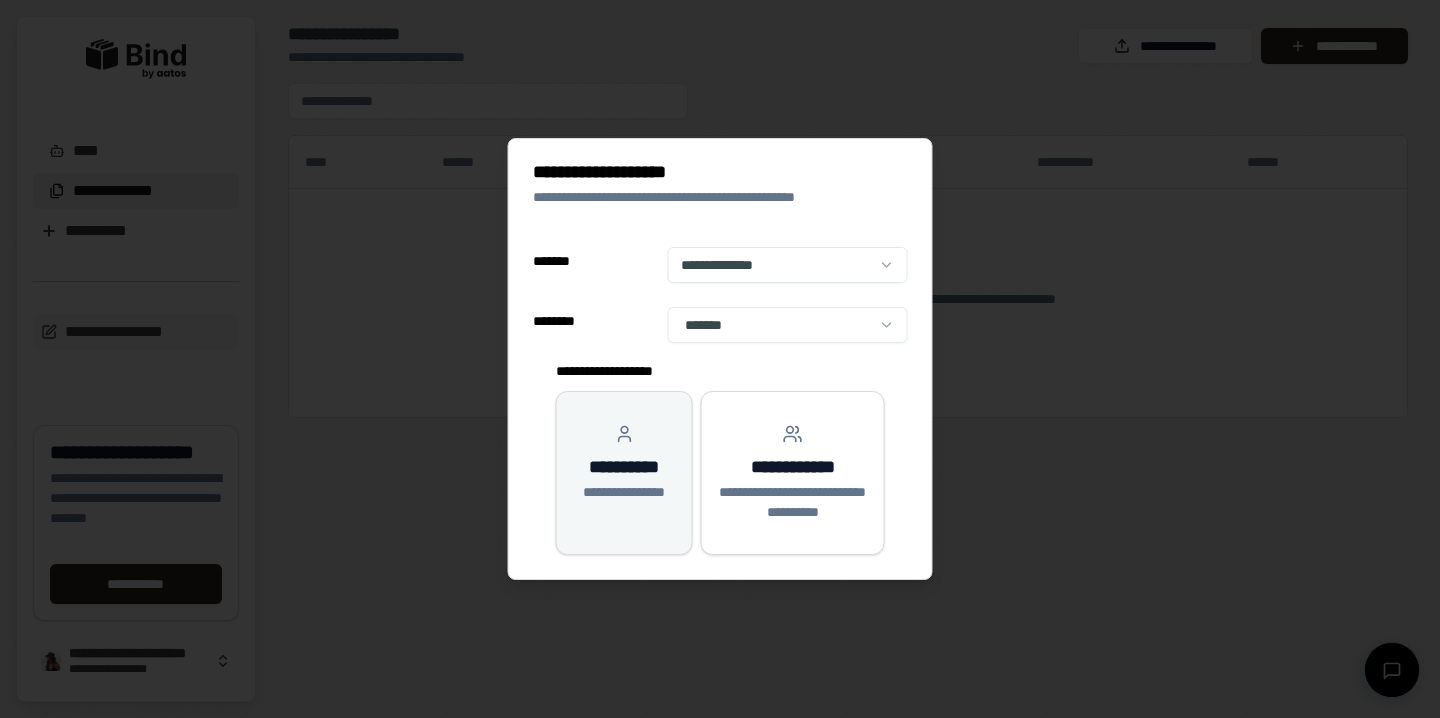 click 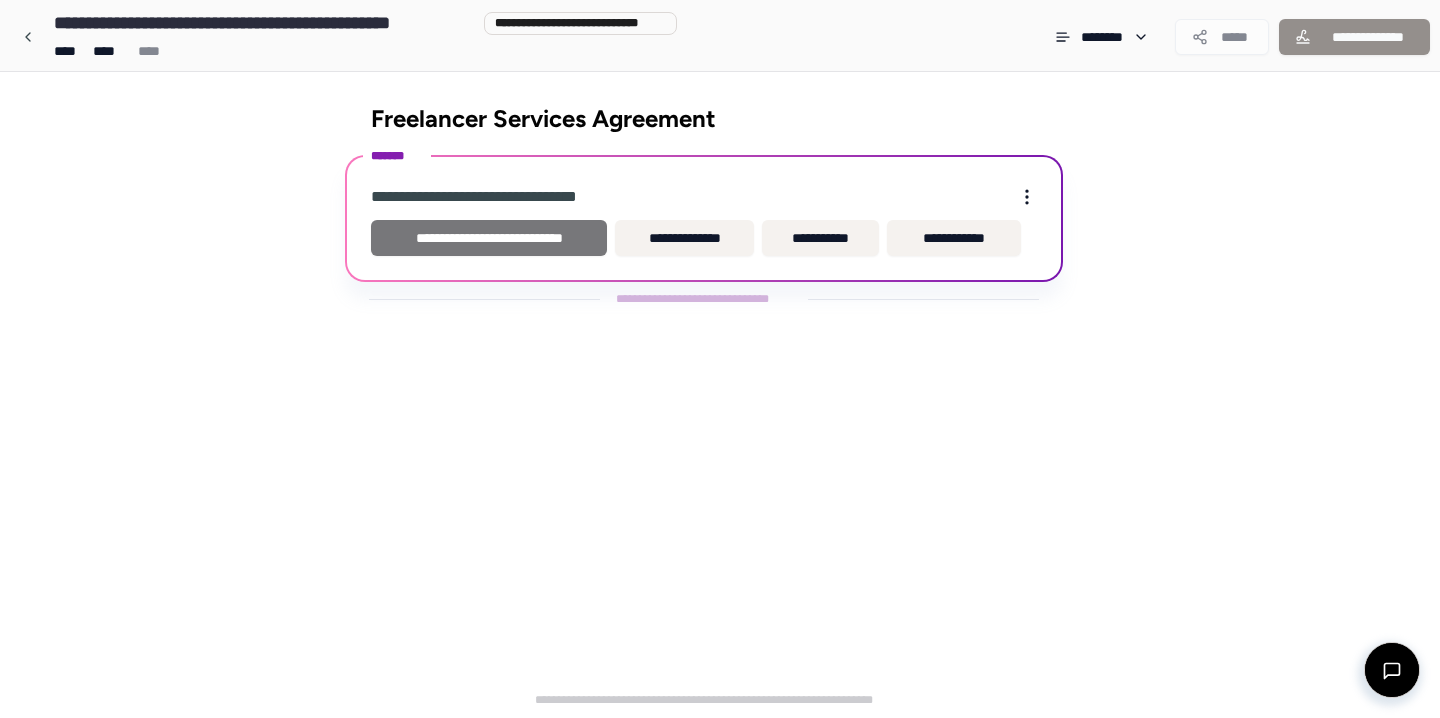 click on "**********" at bounding box center (489, 238) 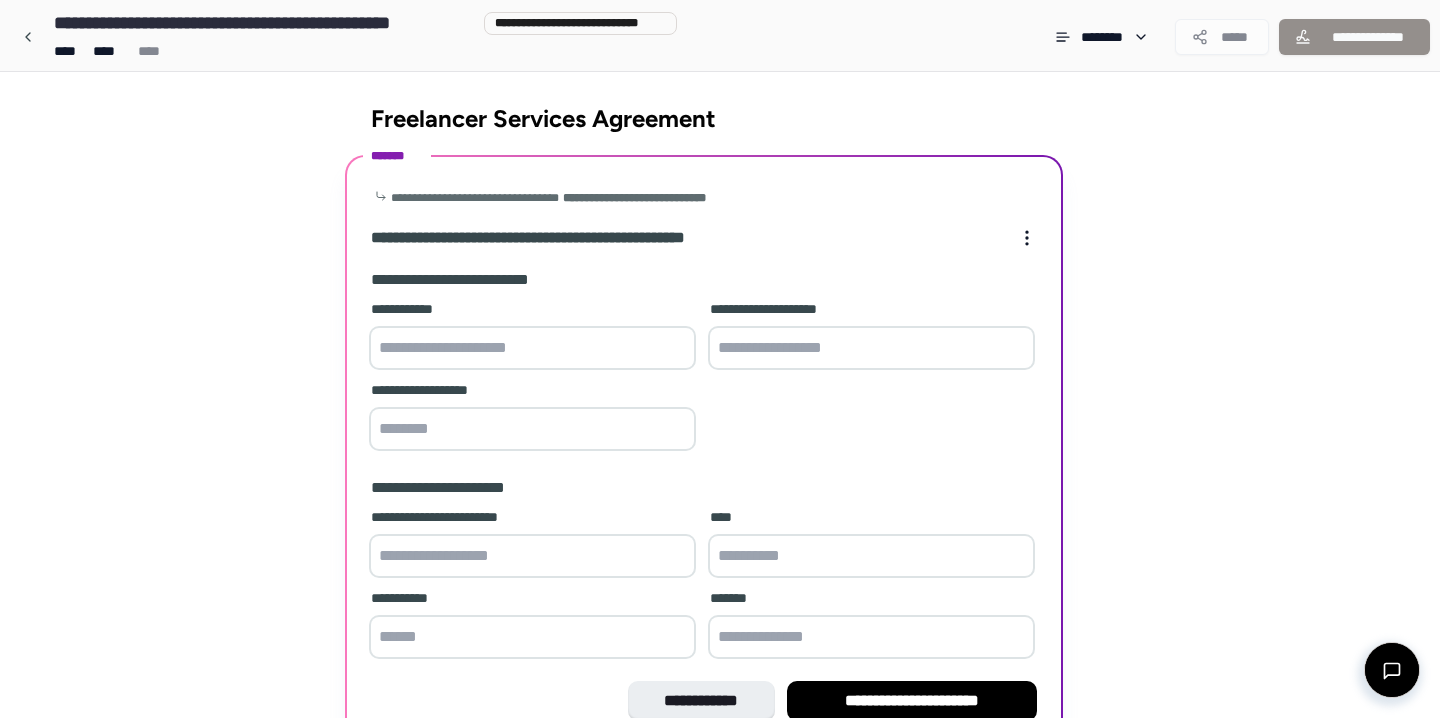 scroll, scrollTop: 107, scrollLeft: 0, axis: vertical 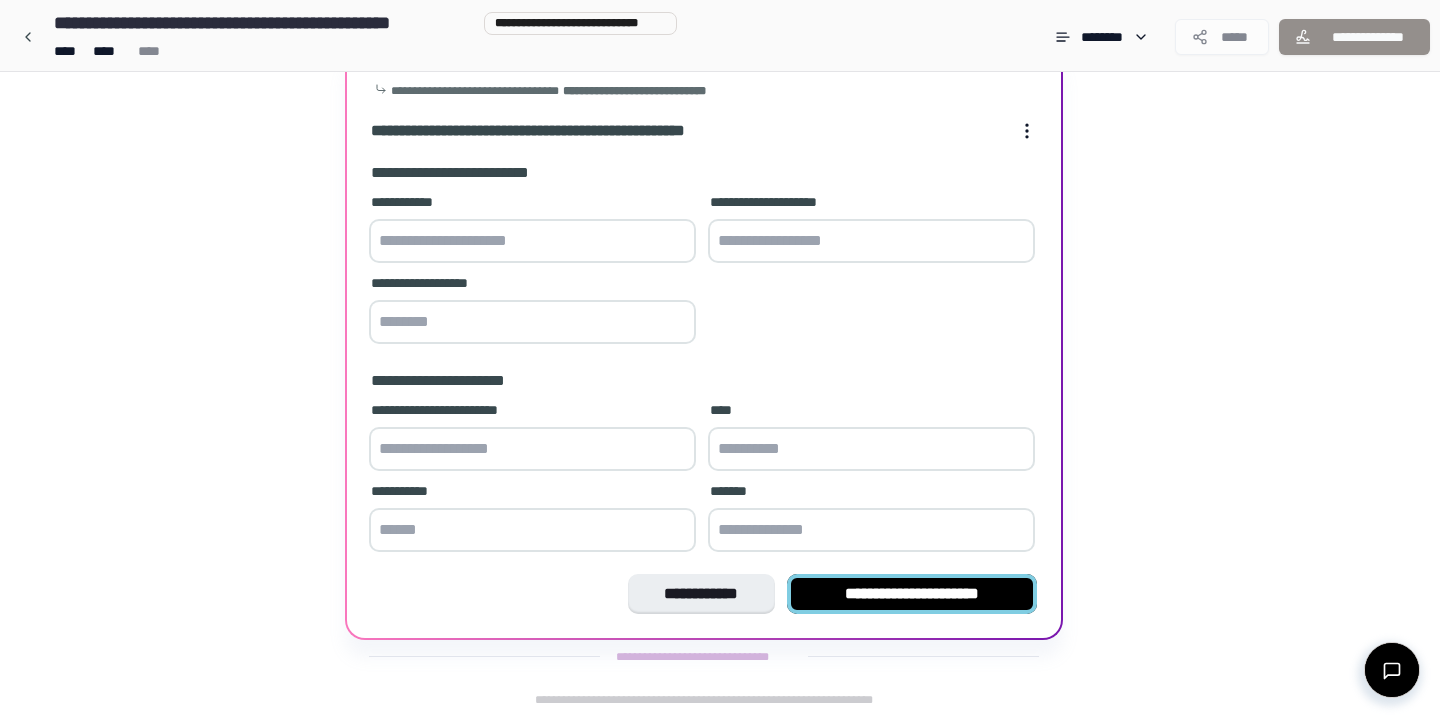 click on "**********" at bounding box center (912, 594) 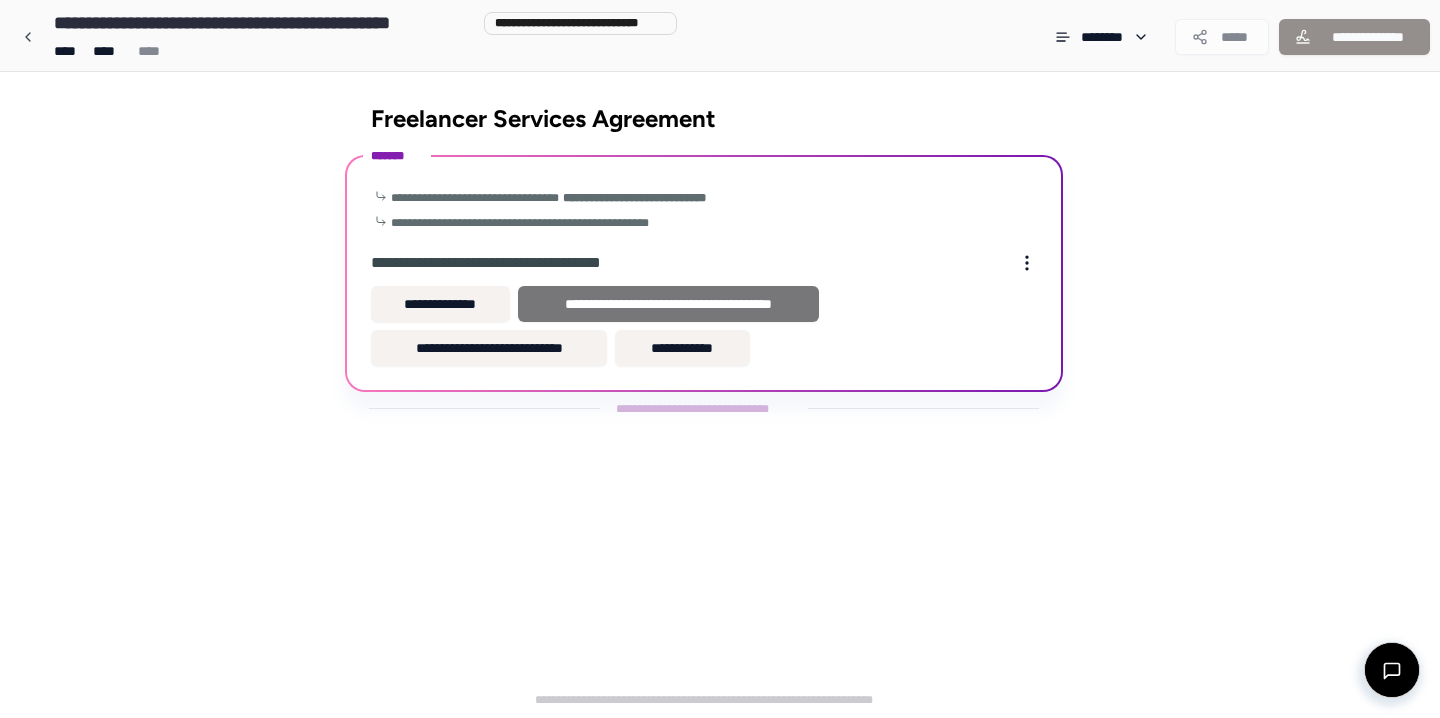 click on "**********" at bounding box center [669, 304] 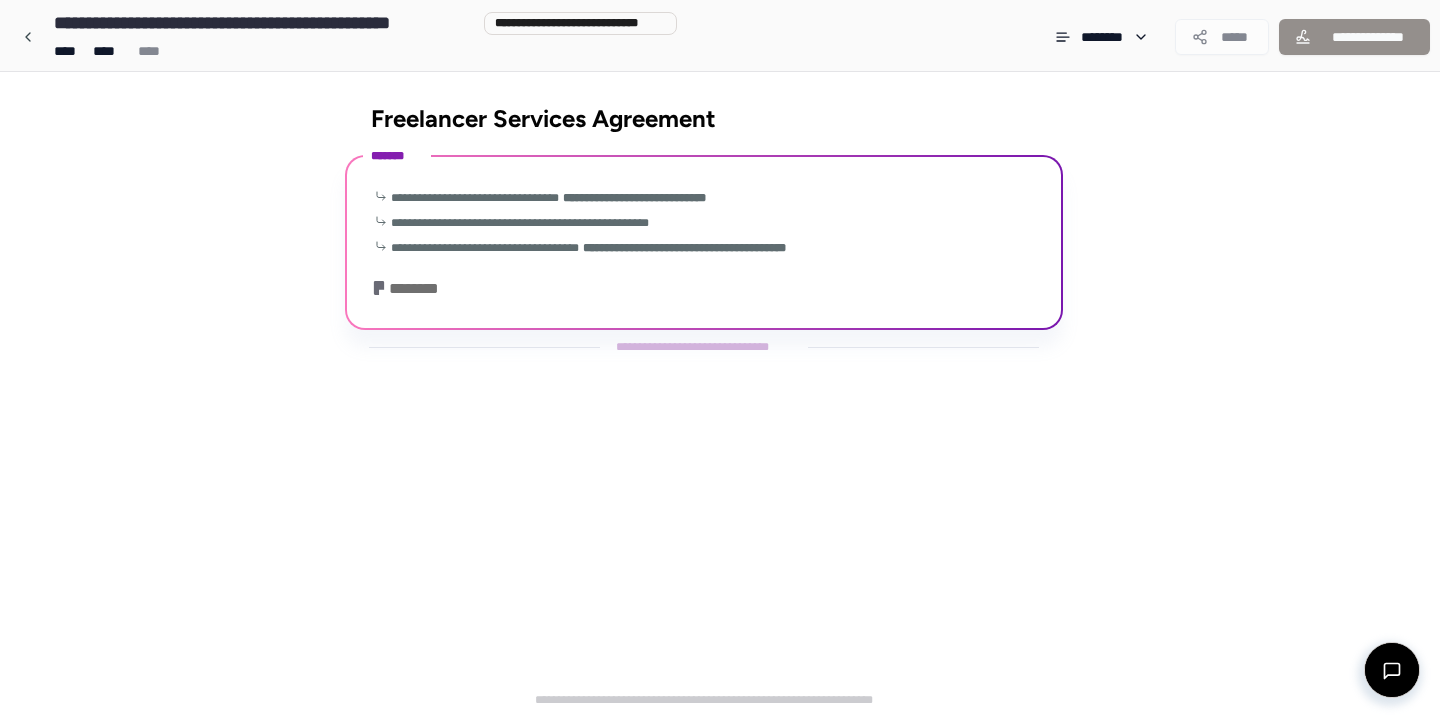 scroll, scrollTop: 158, scrollLeft: 0, axis: vertical 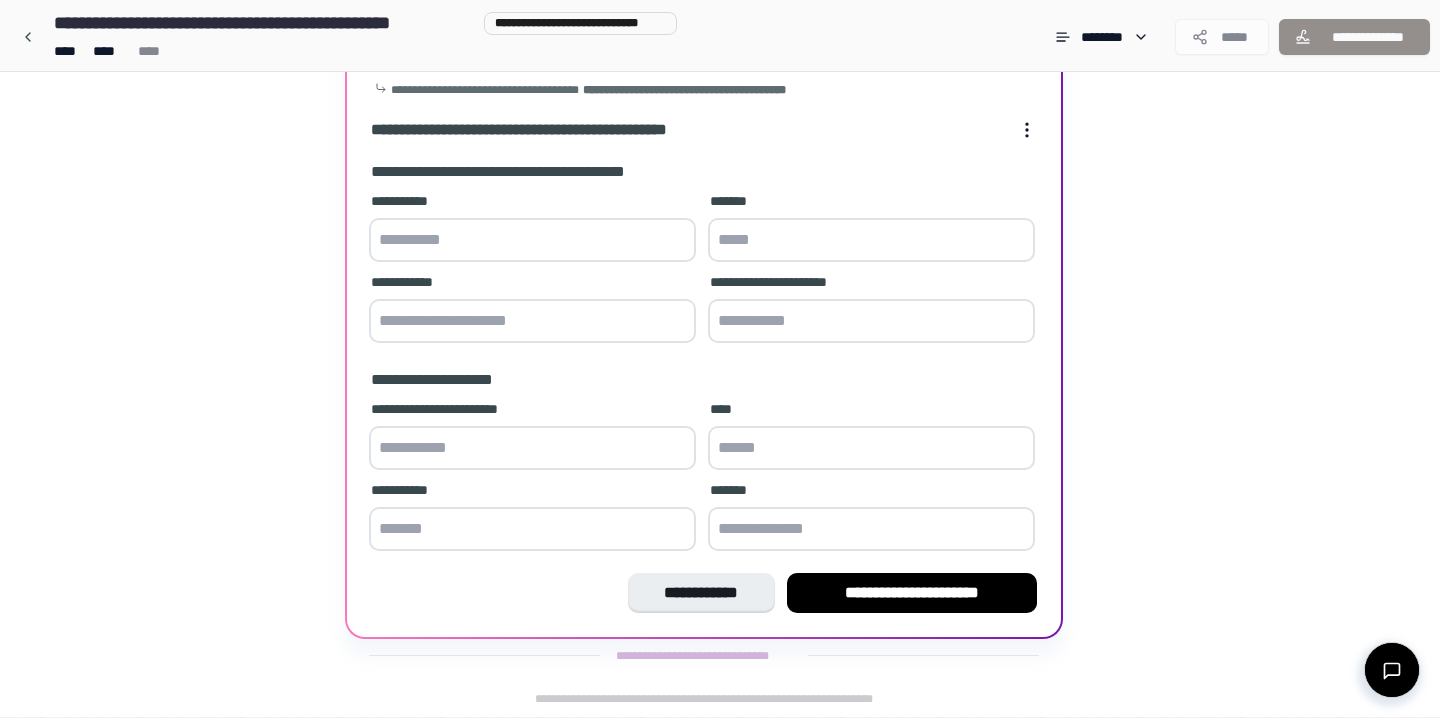 click at bounding box center [532, 240] 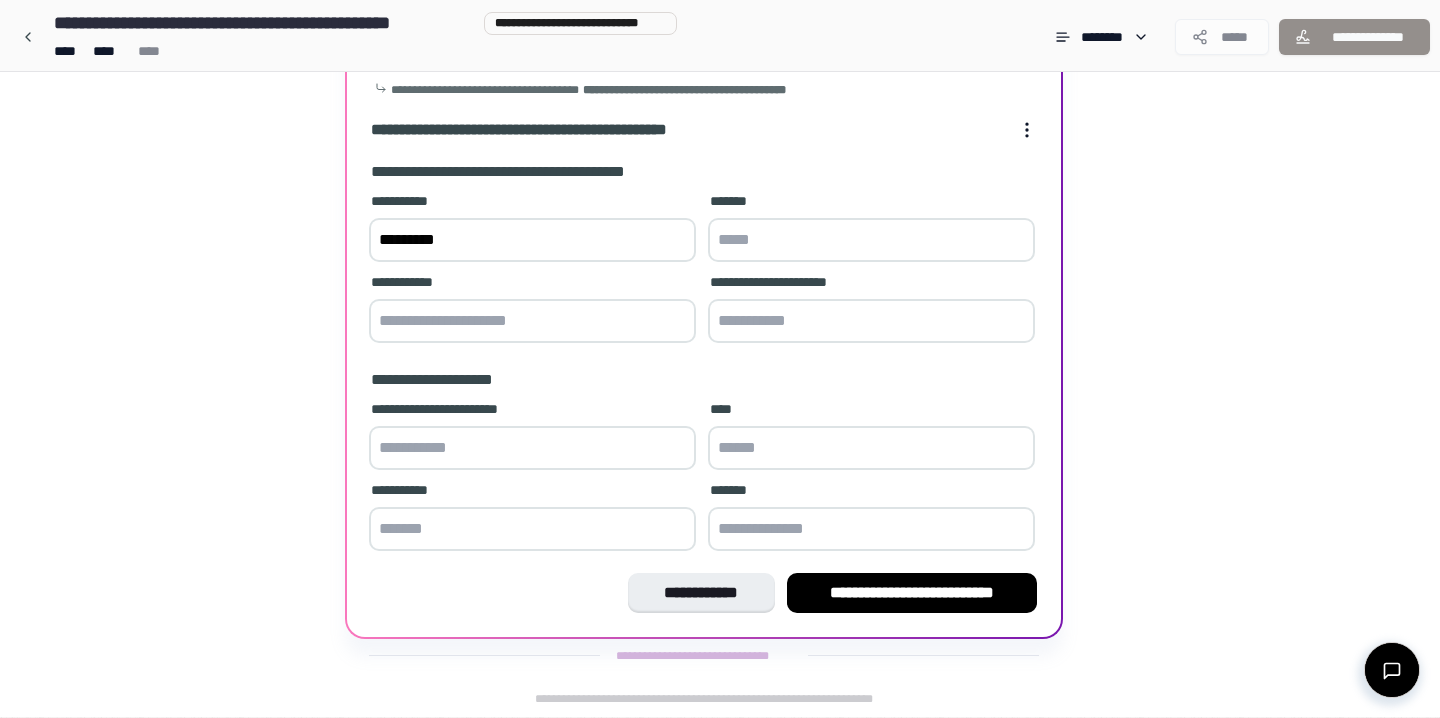 click on "*********" at bounding box center [532, 240] 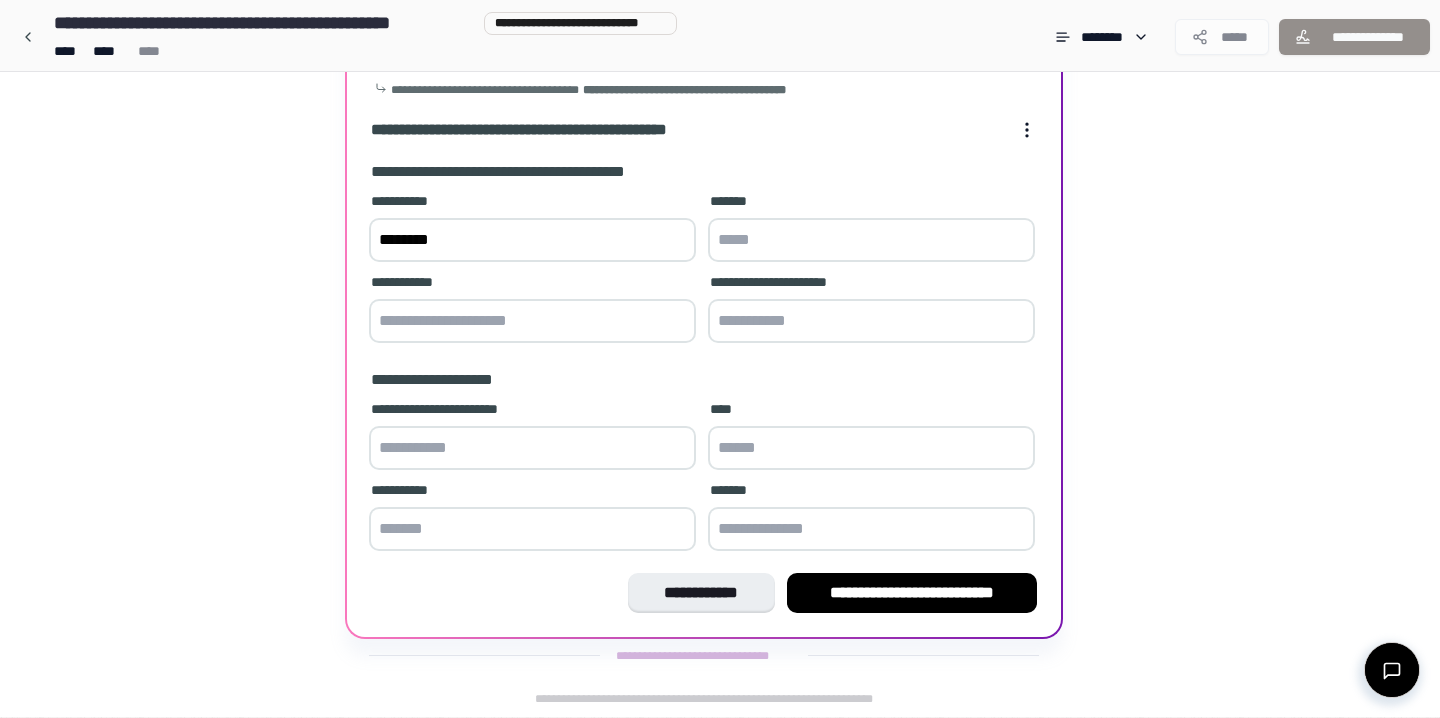 type on "********" 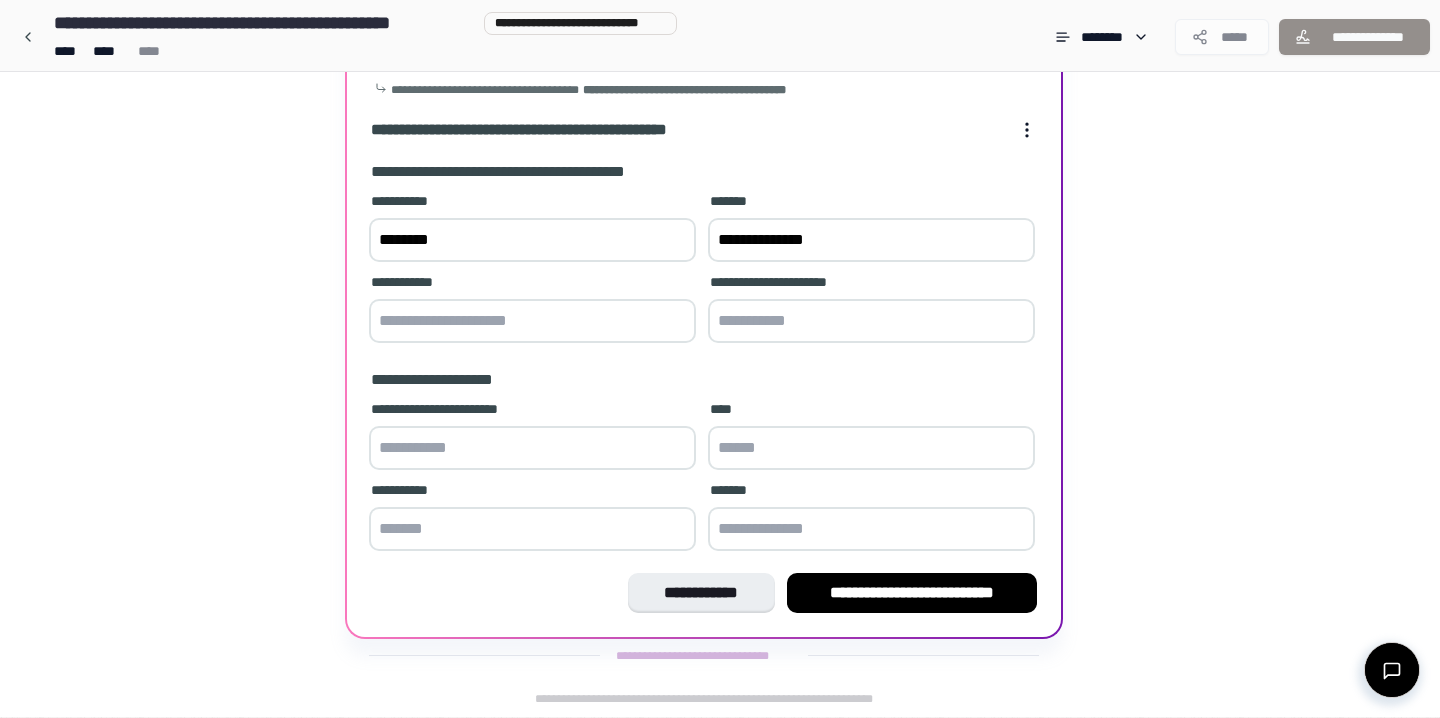 type on "**********" 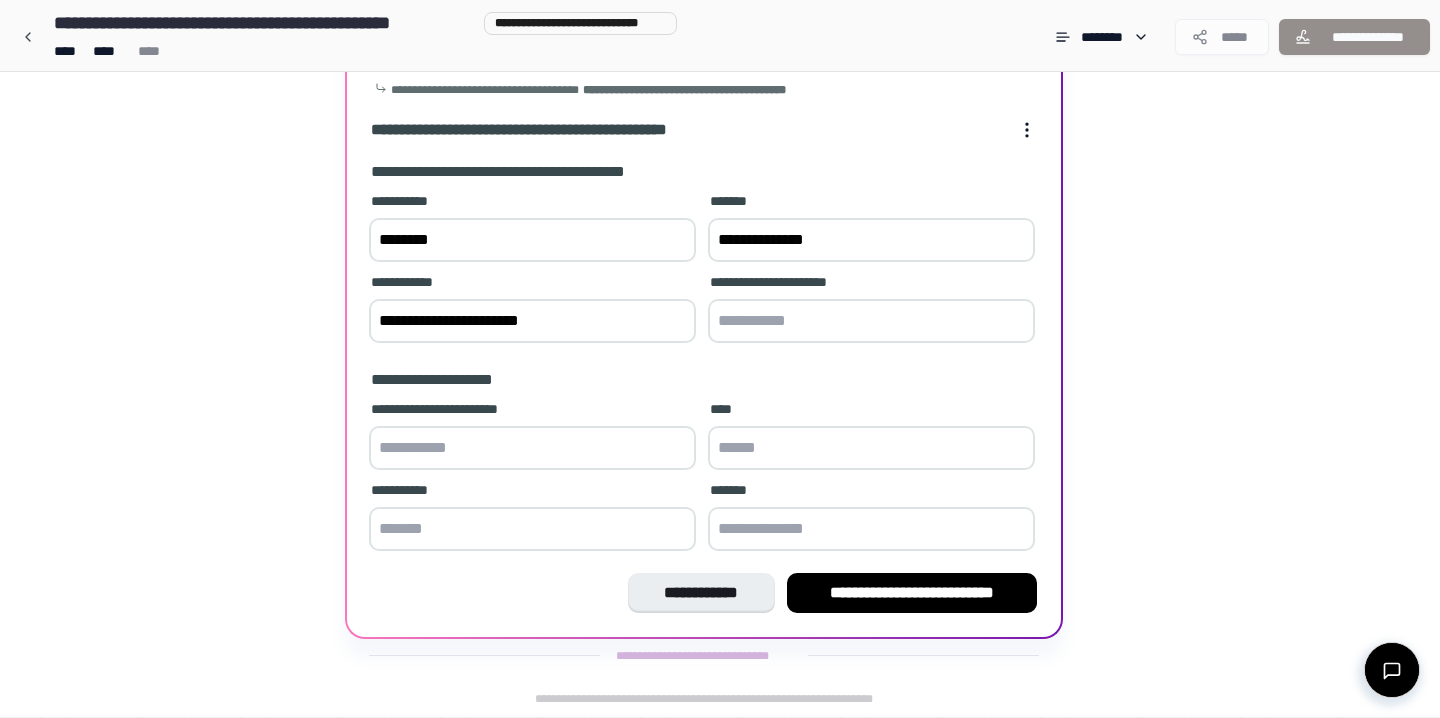 type on "**********" 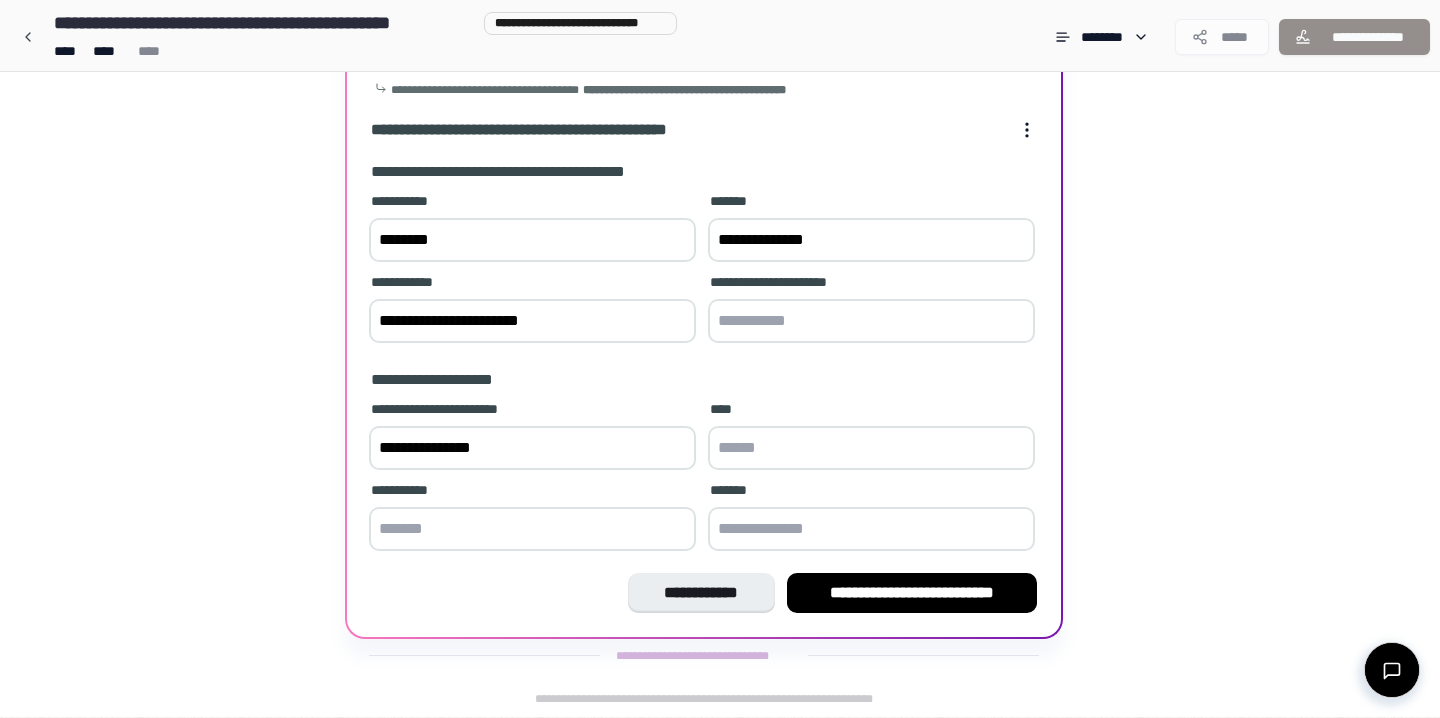 type on "**********" 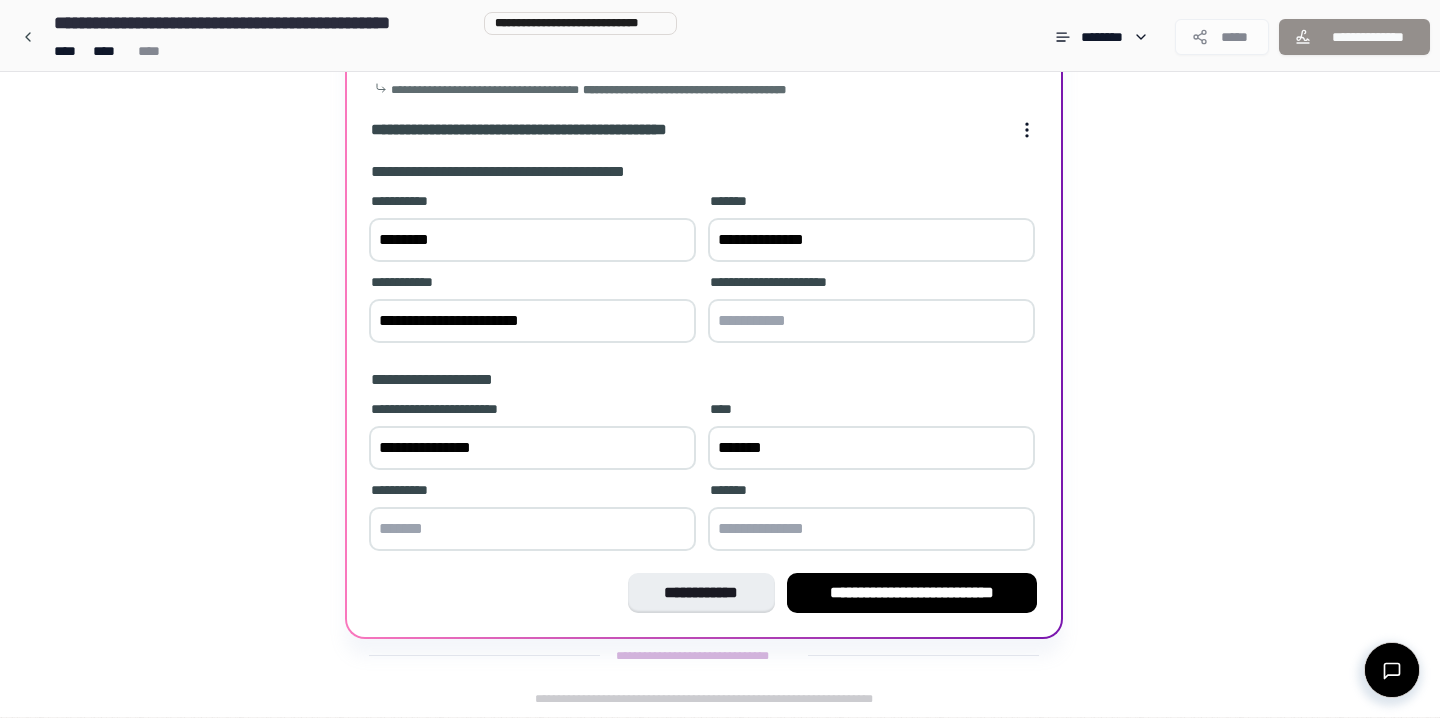 type on "*******" 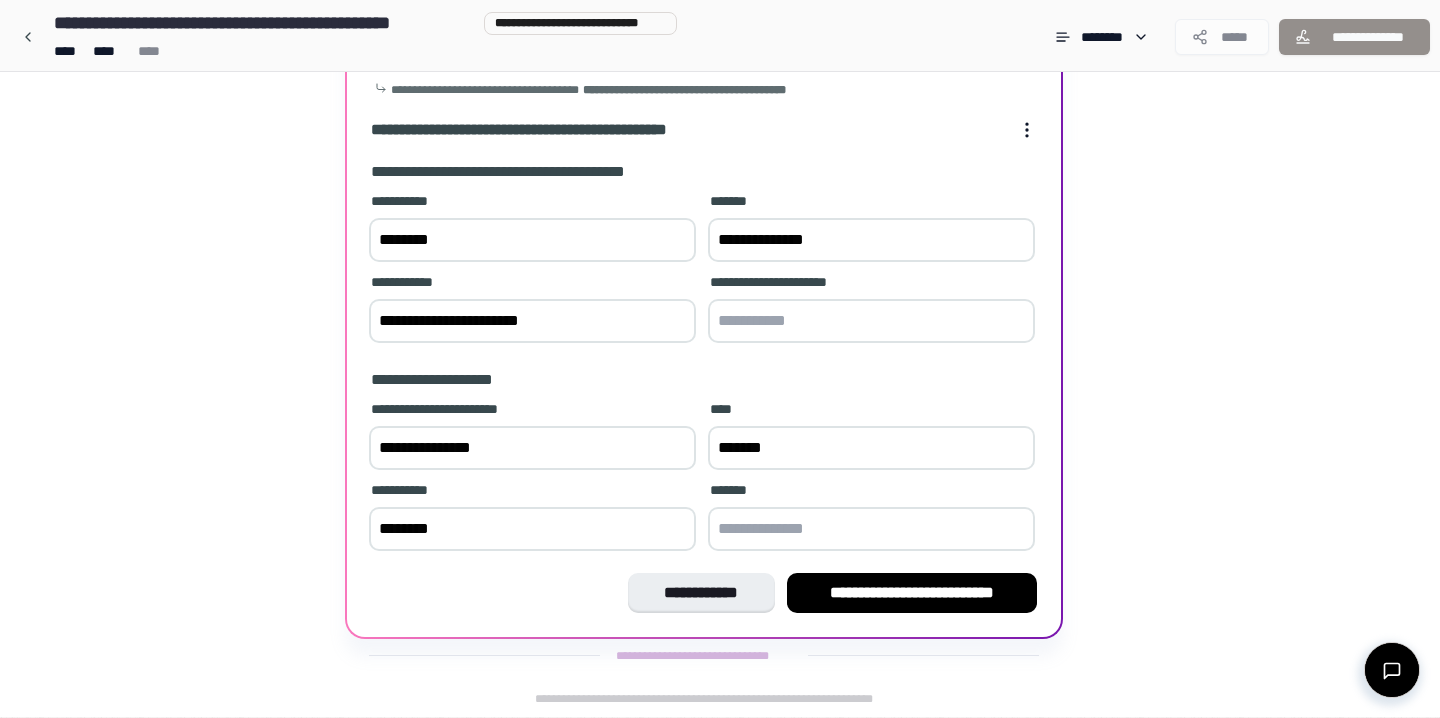 type on "********" 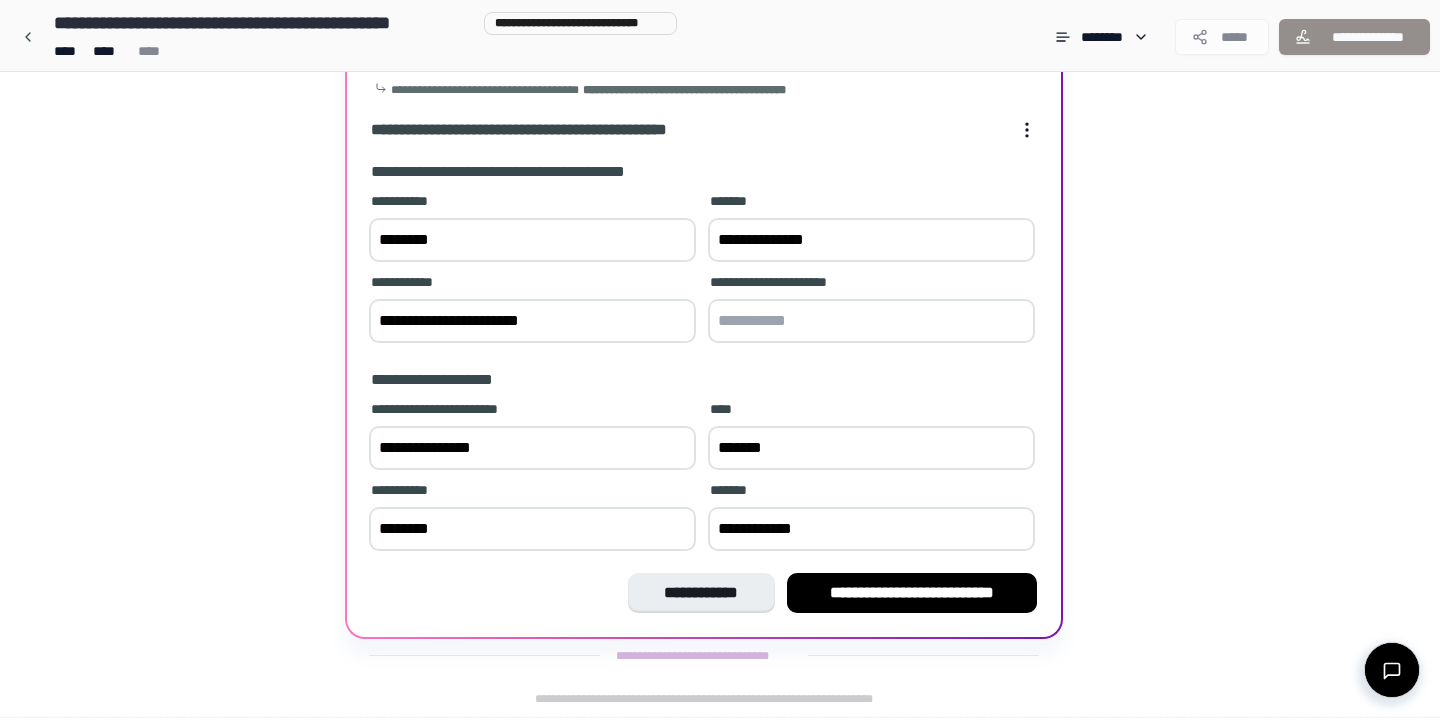 click on "**********" at bounding box center [871, 529] 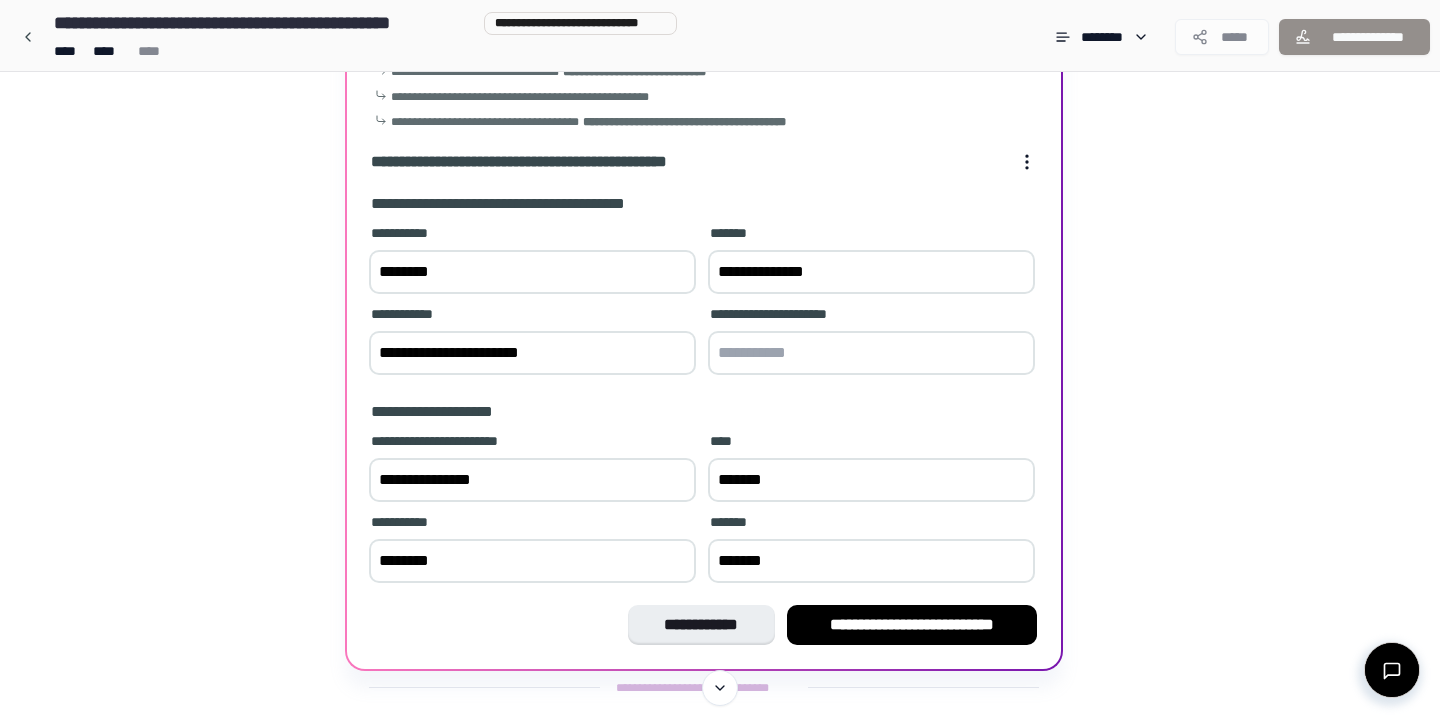 scroll, scrollTop: 149, scrollLeft: 0, axis: vertical 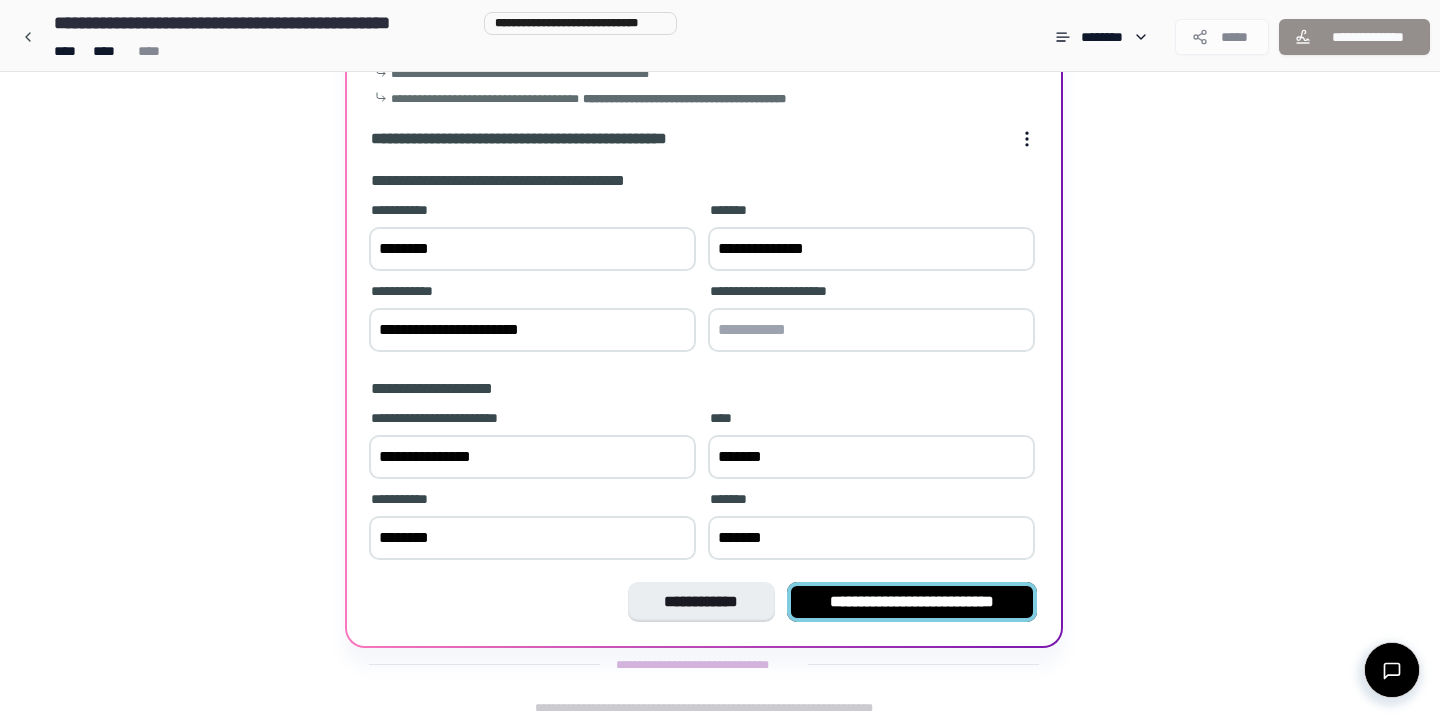 type on "*******" 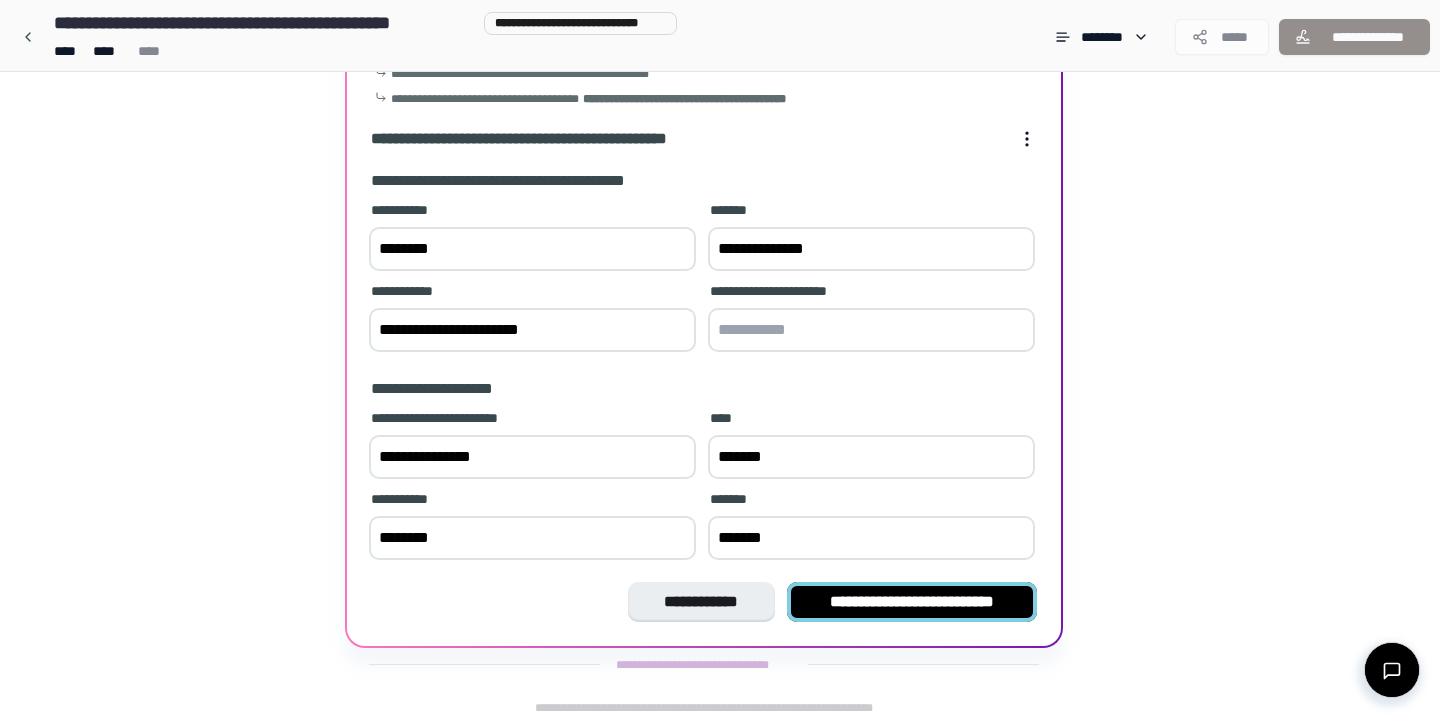 click on "**********" at bounding box center [912, 602] 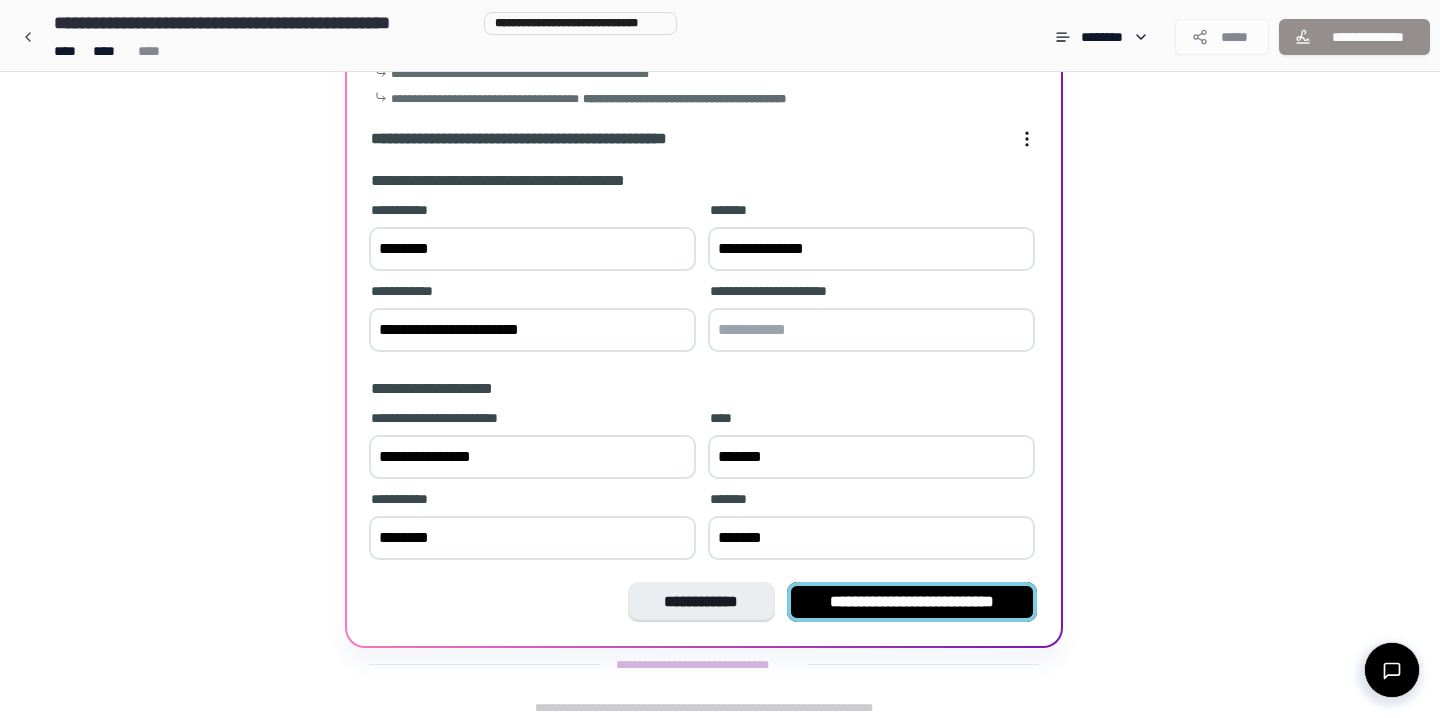 scroll, scrollTop: 0, scrollLeft: 0, axis: both 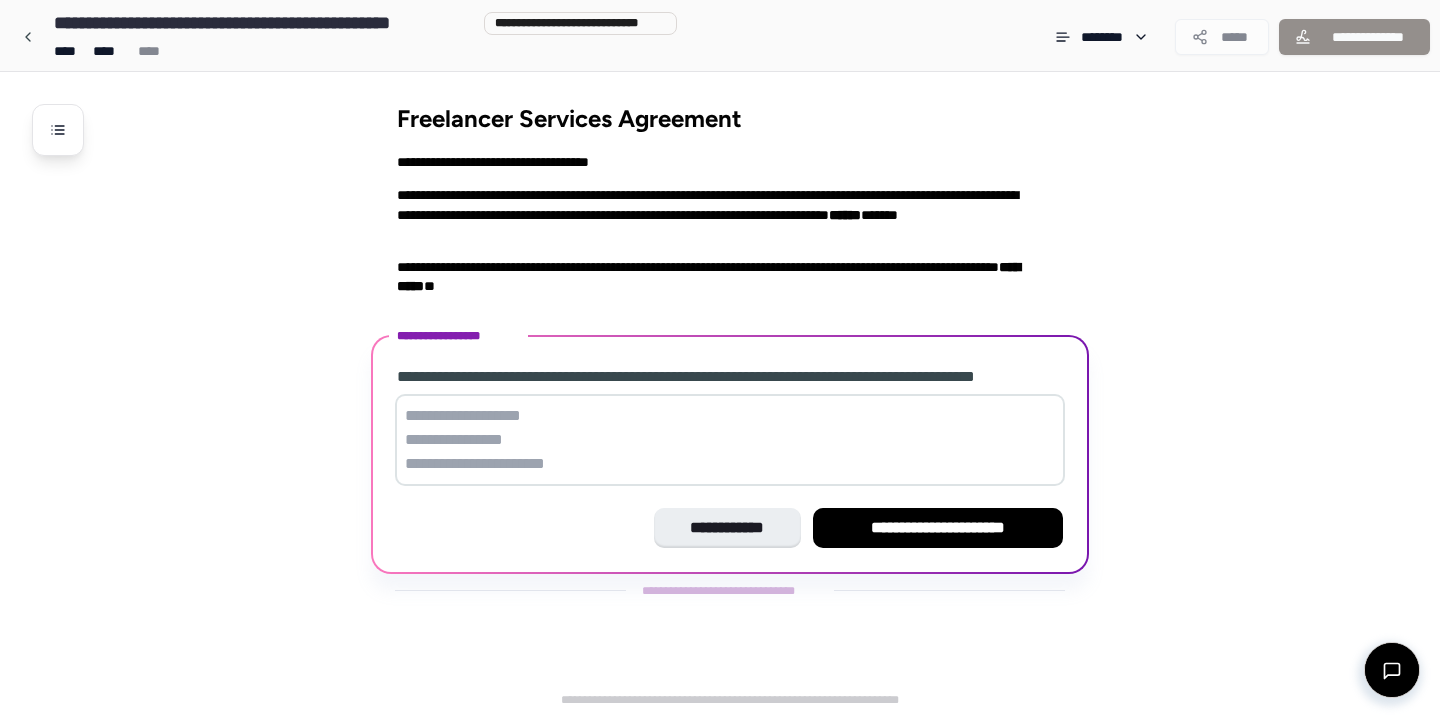 click at bounding box center [730, 440] 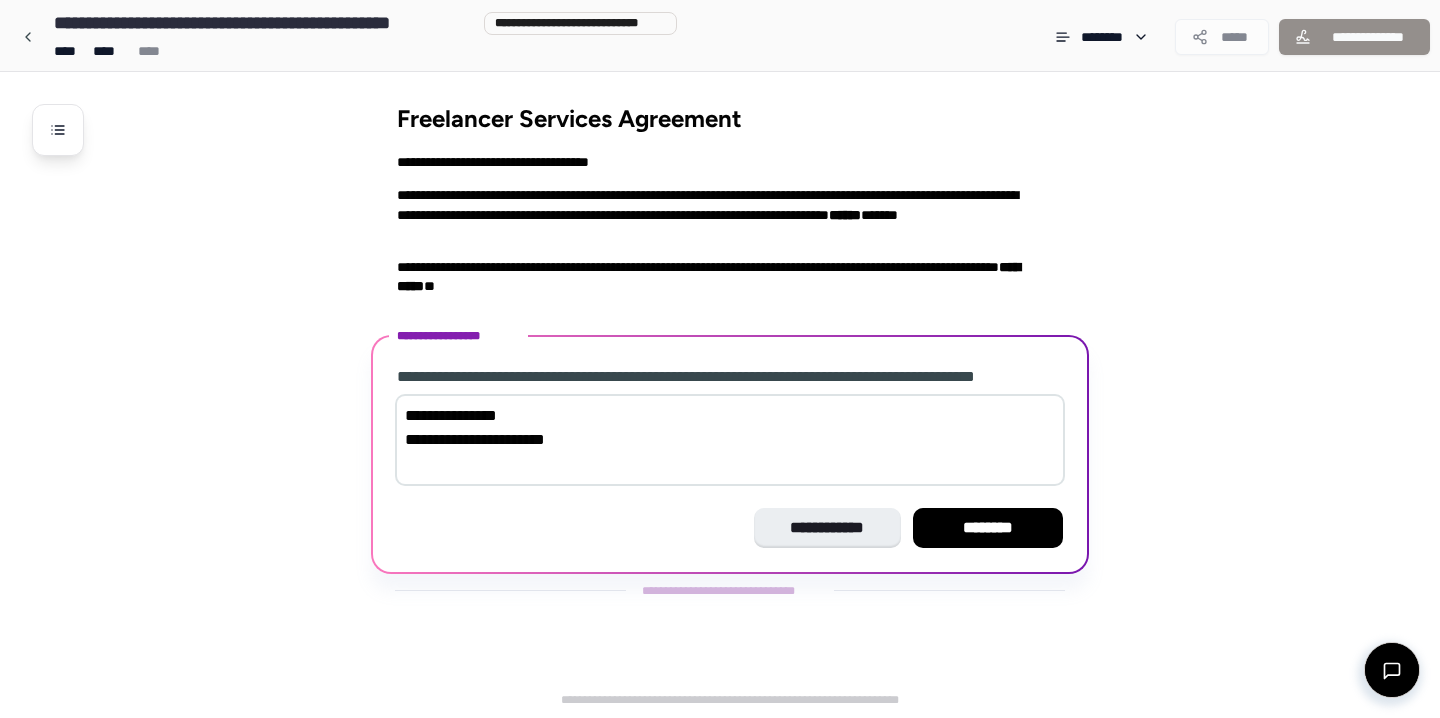 click on "[ADDRESS]
[CITY]" at bounding box center [730, 440] 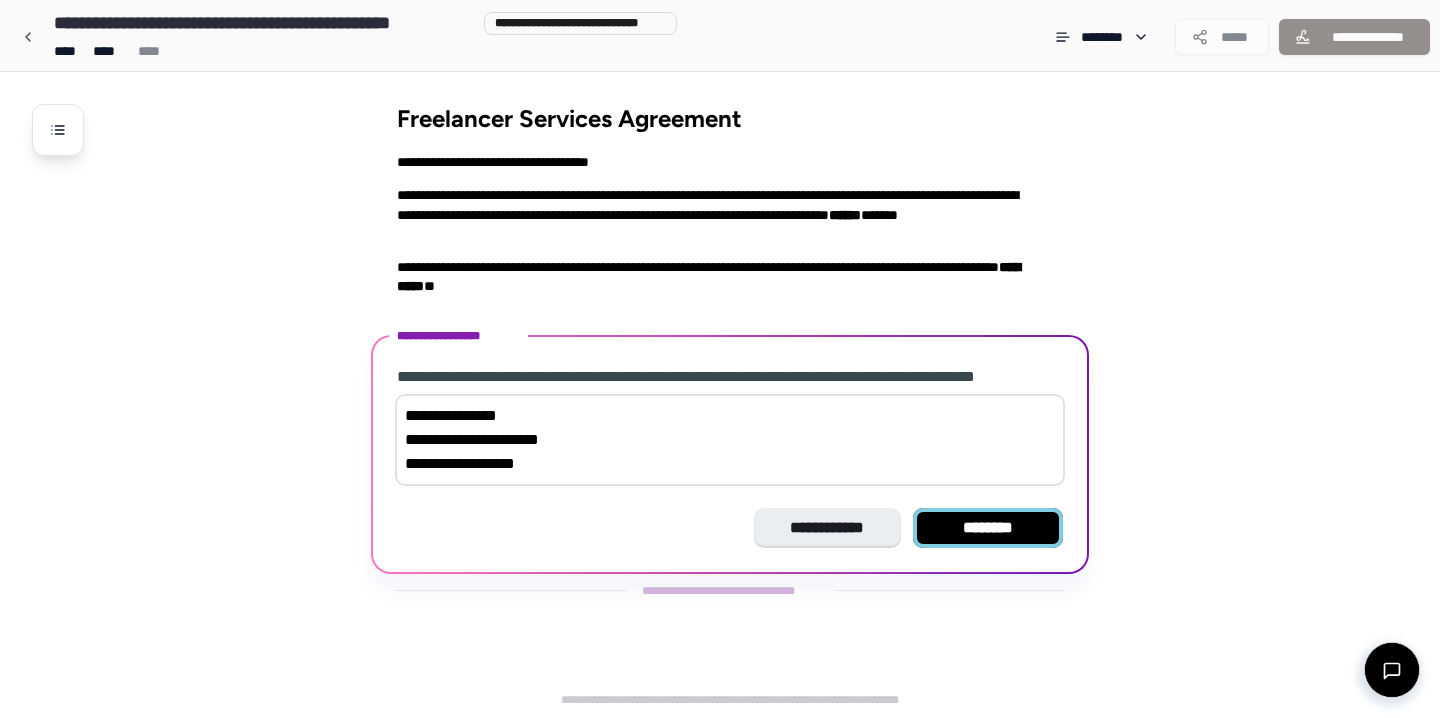type on "[ADDRESS]
[CITY]
[STATE]" 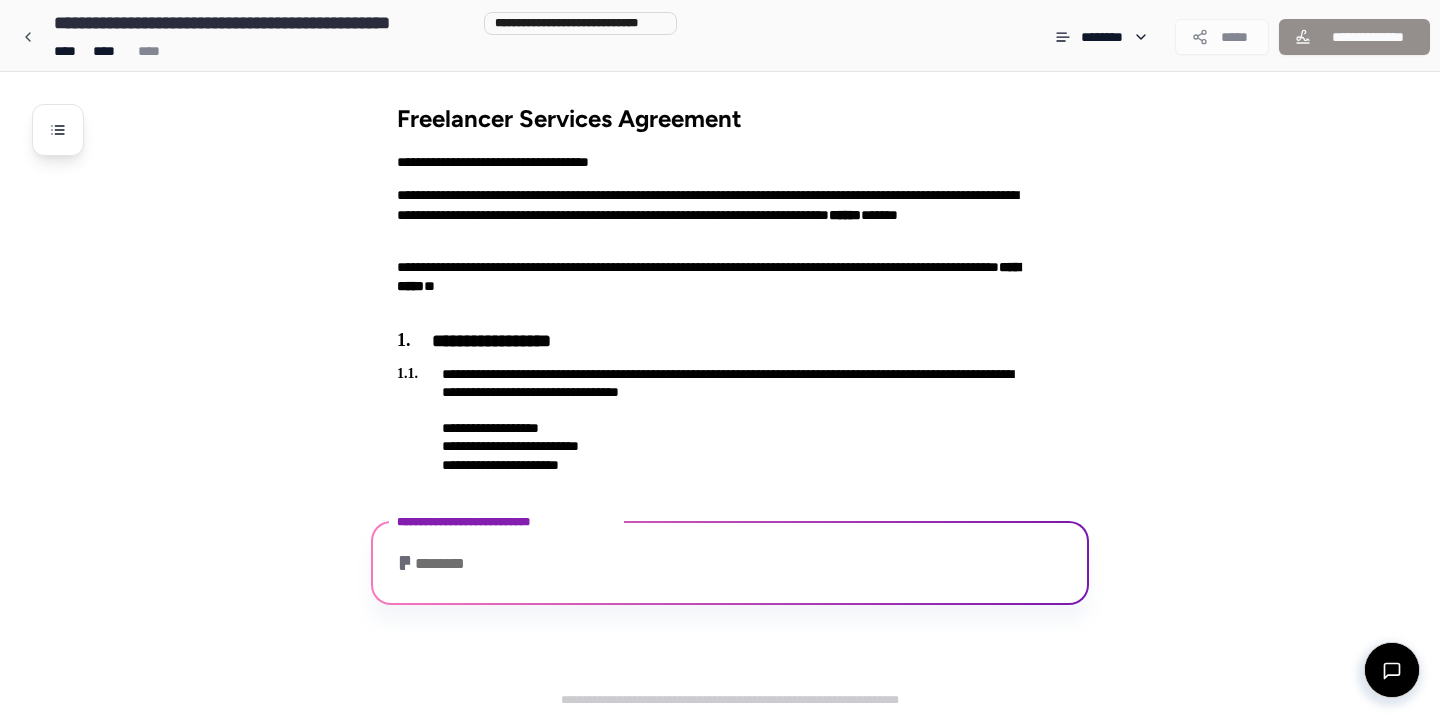 scroll, scrollTop: 180, scrollLeft: 0, axis: vertical 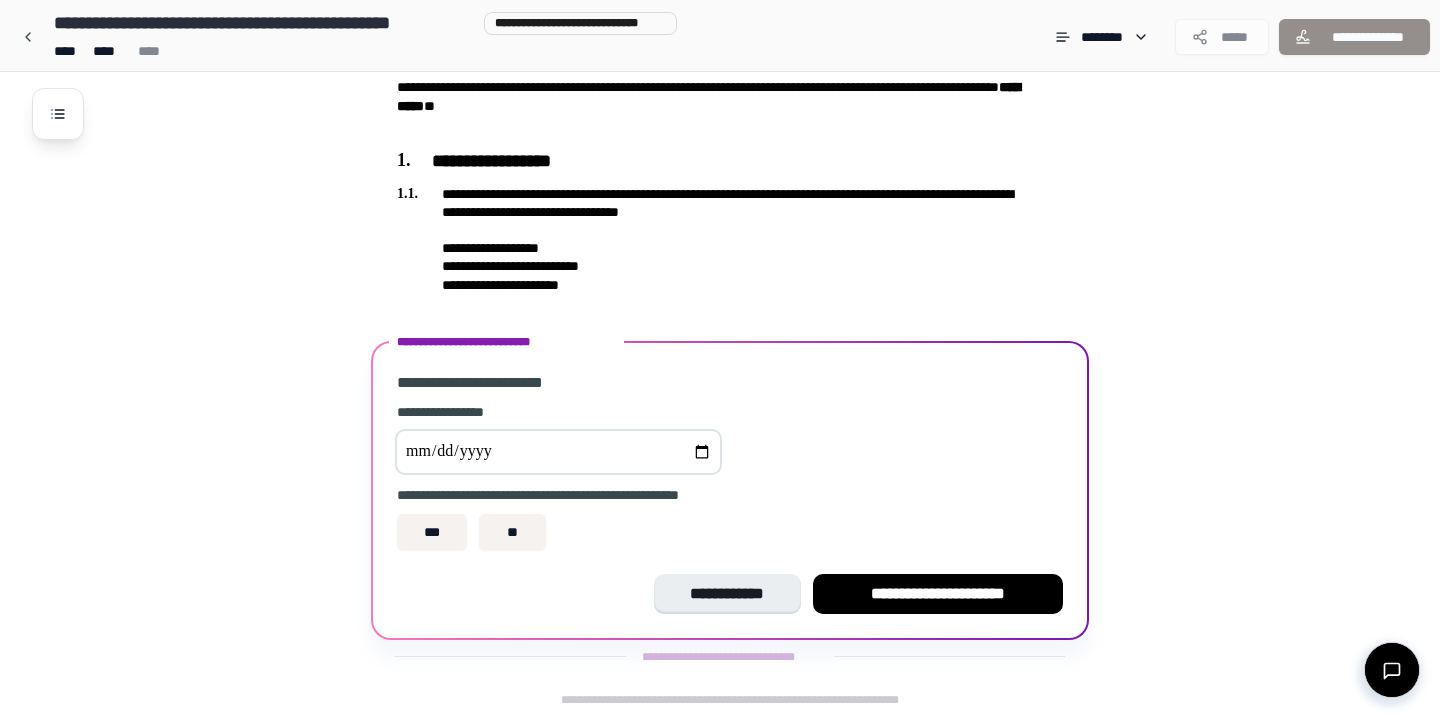 click at bounding box center [558, 452] 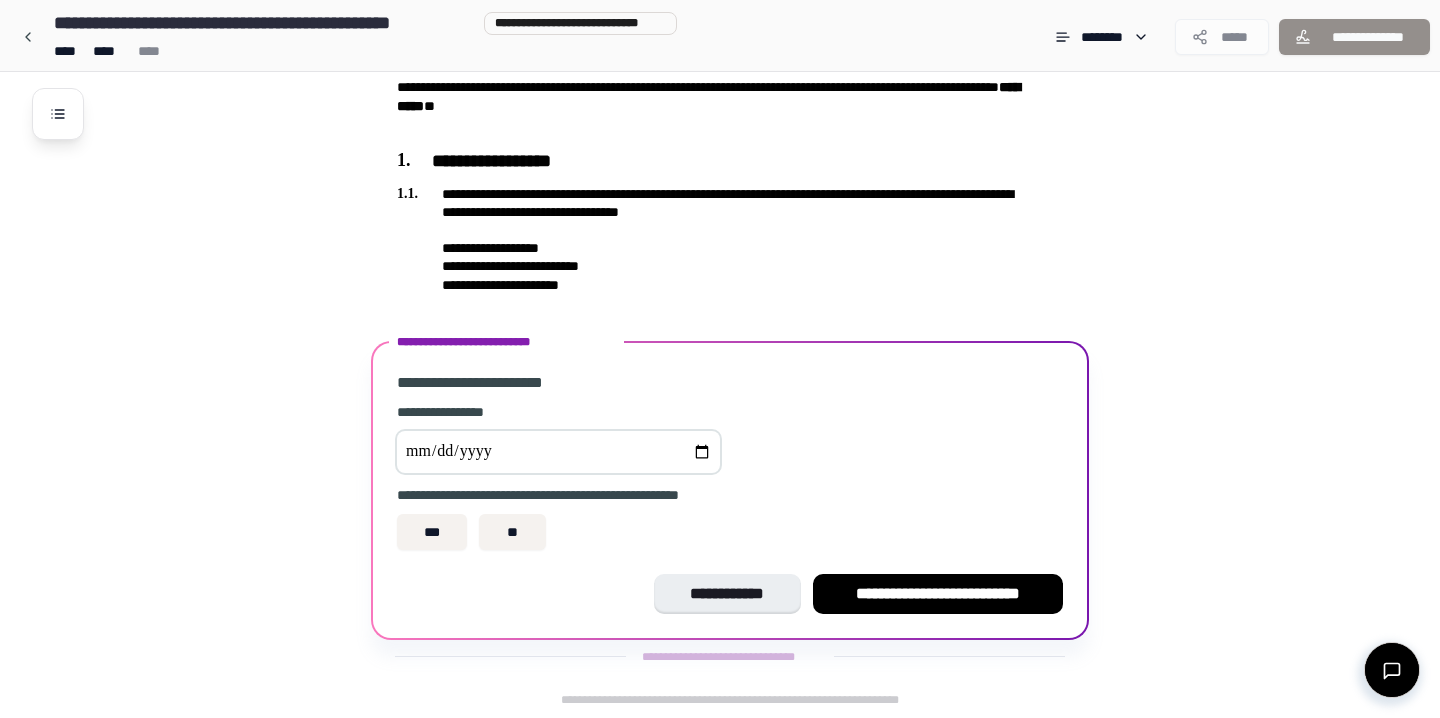 type on "**********" 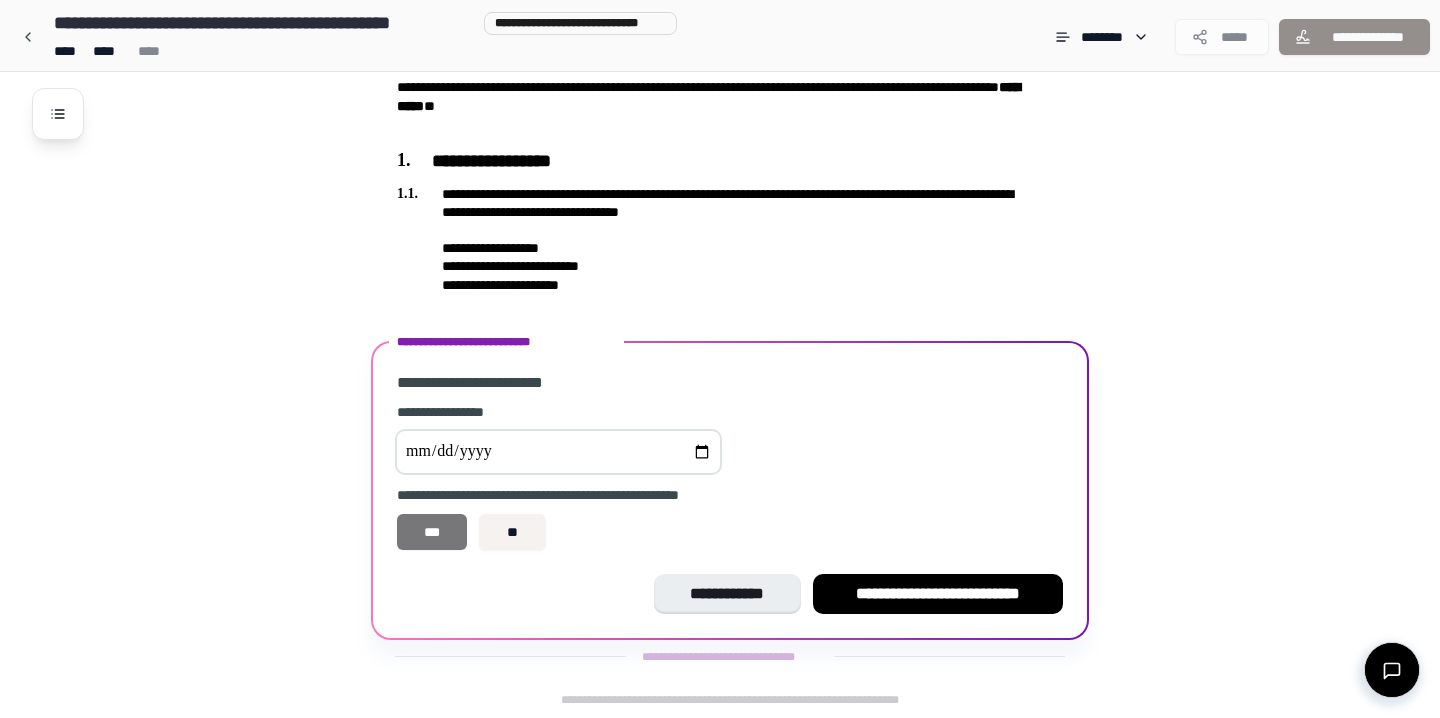 click on "***" at bounding box center [432, 532] 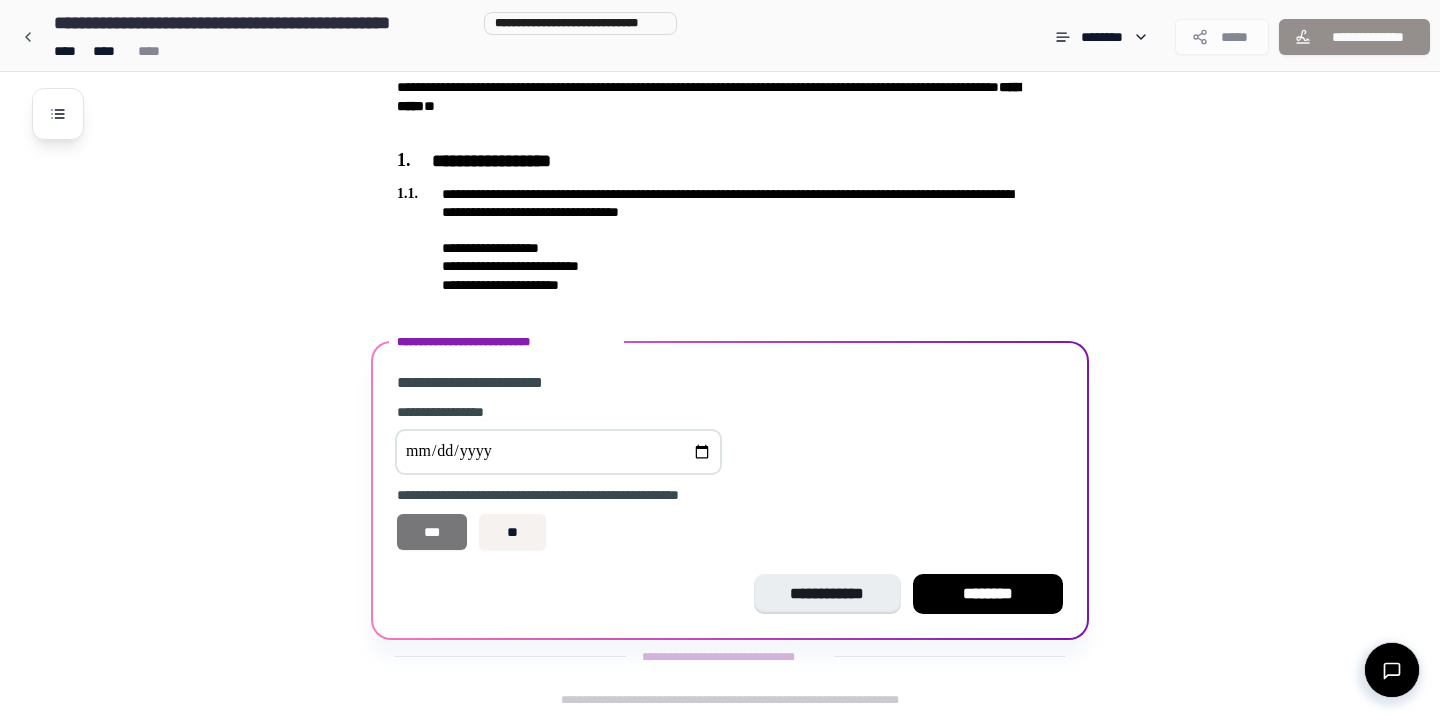 click on "***" at bounding box center (432, 532) 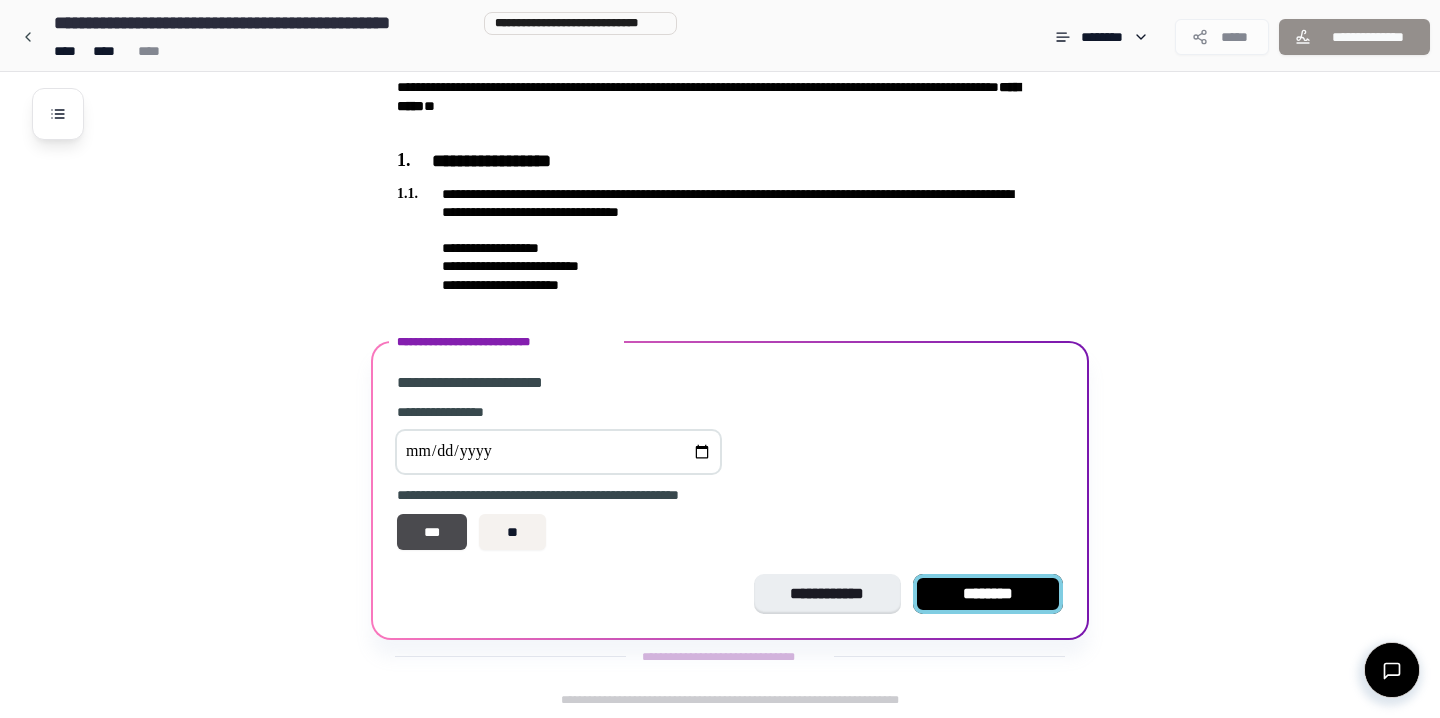 click on "********" at bounding box center (988, 594) 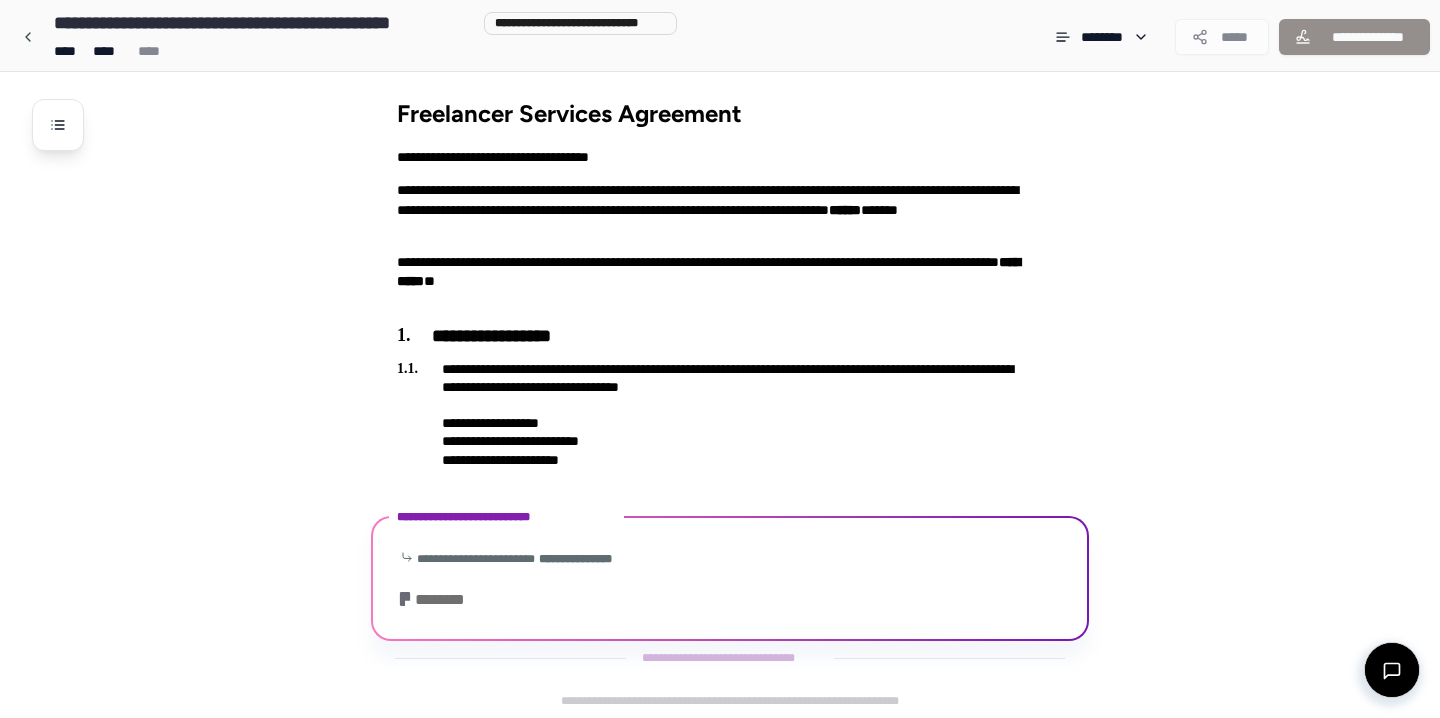 scroll, scrollTop: 115, scrollLeft: 0, axis: vertical 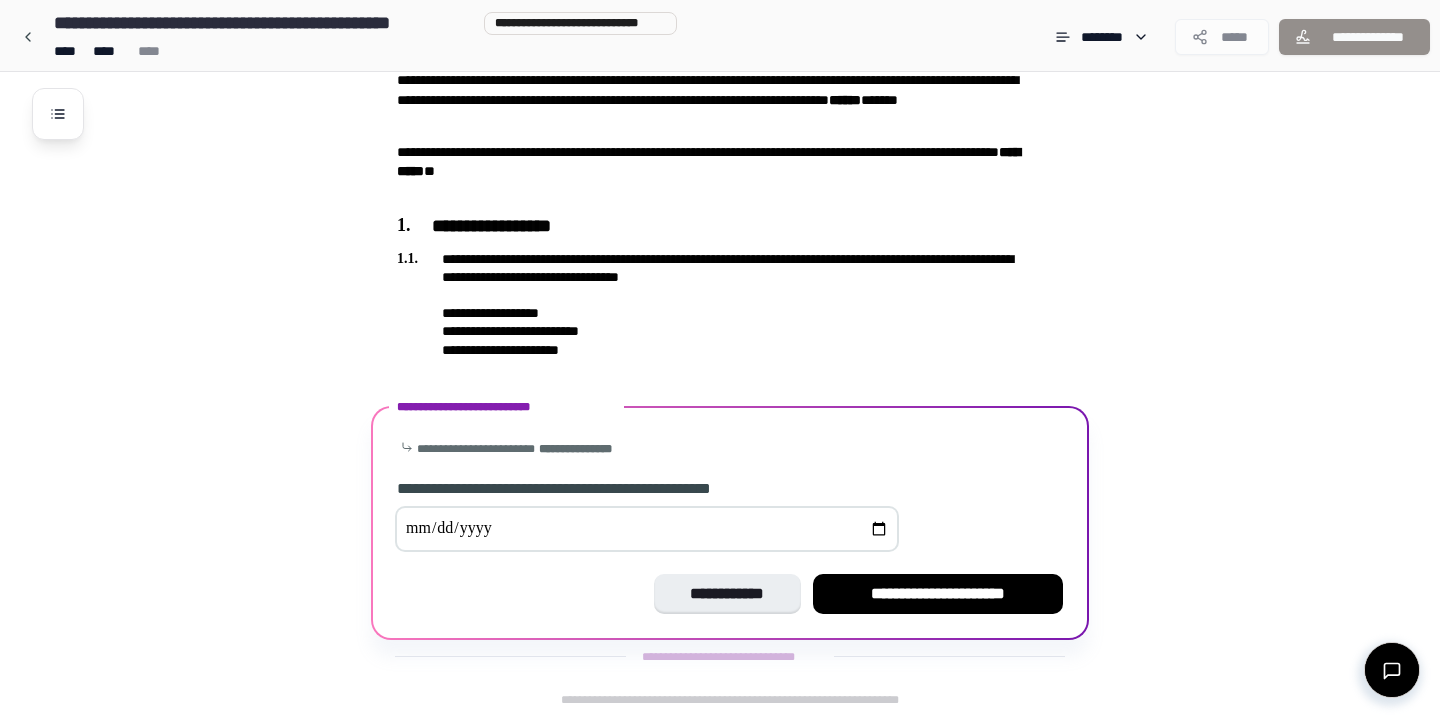 click at bounding box center (647, 529) 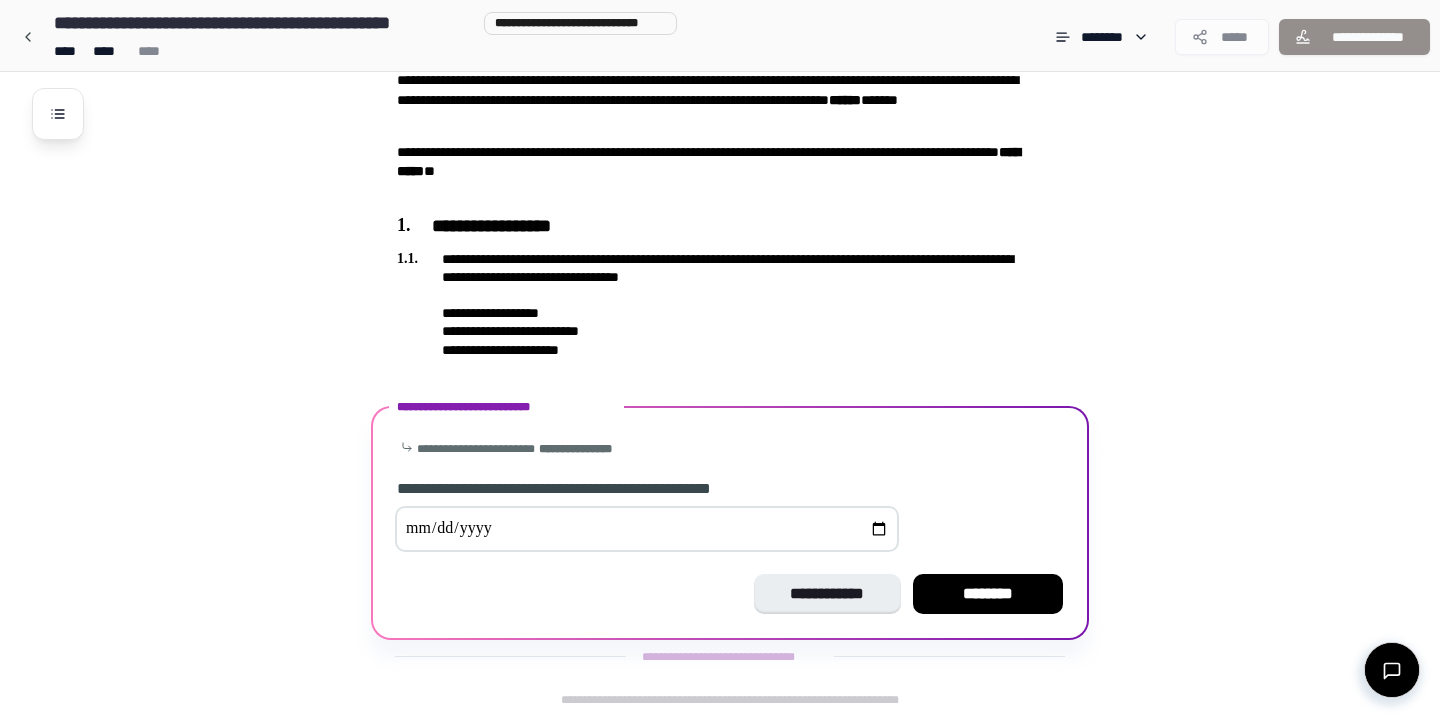 type on "**********" 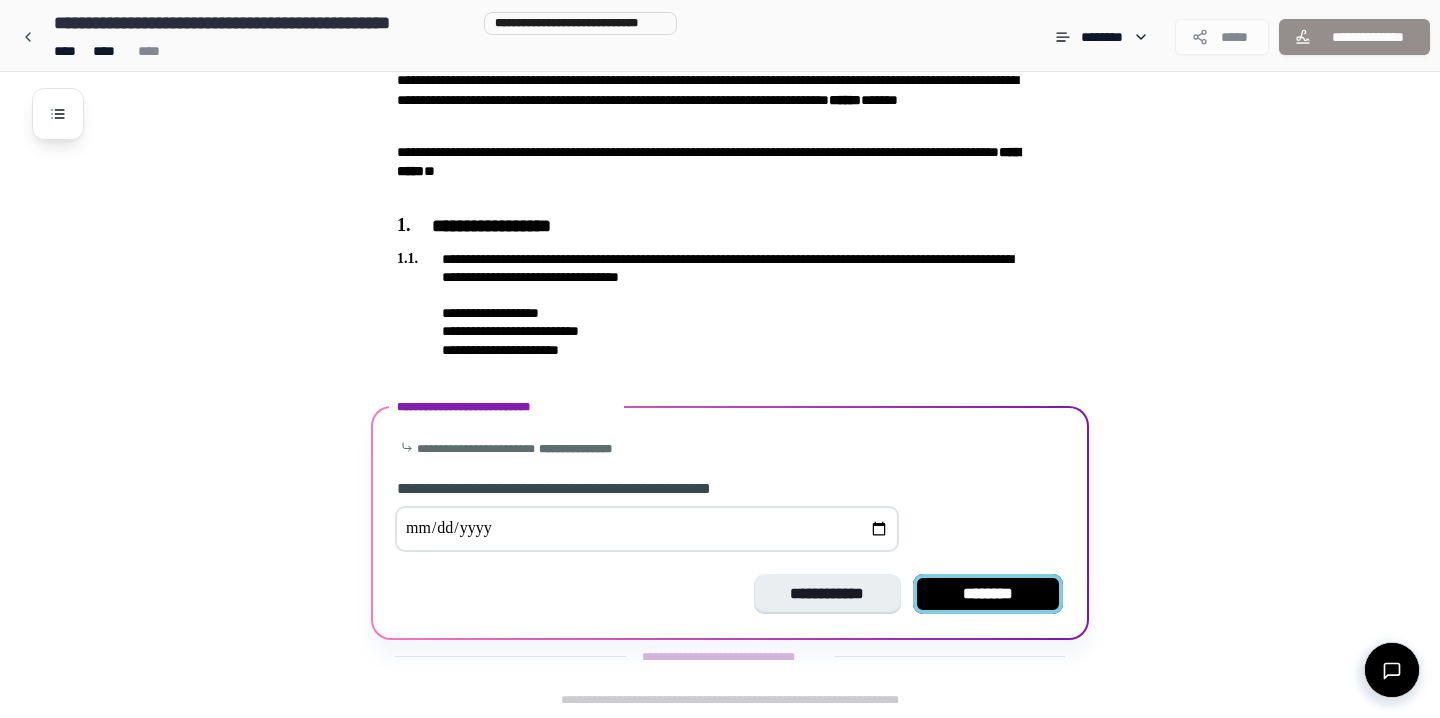 click on "********" at bounding box center [988, 594] 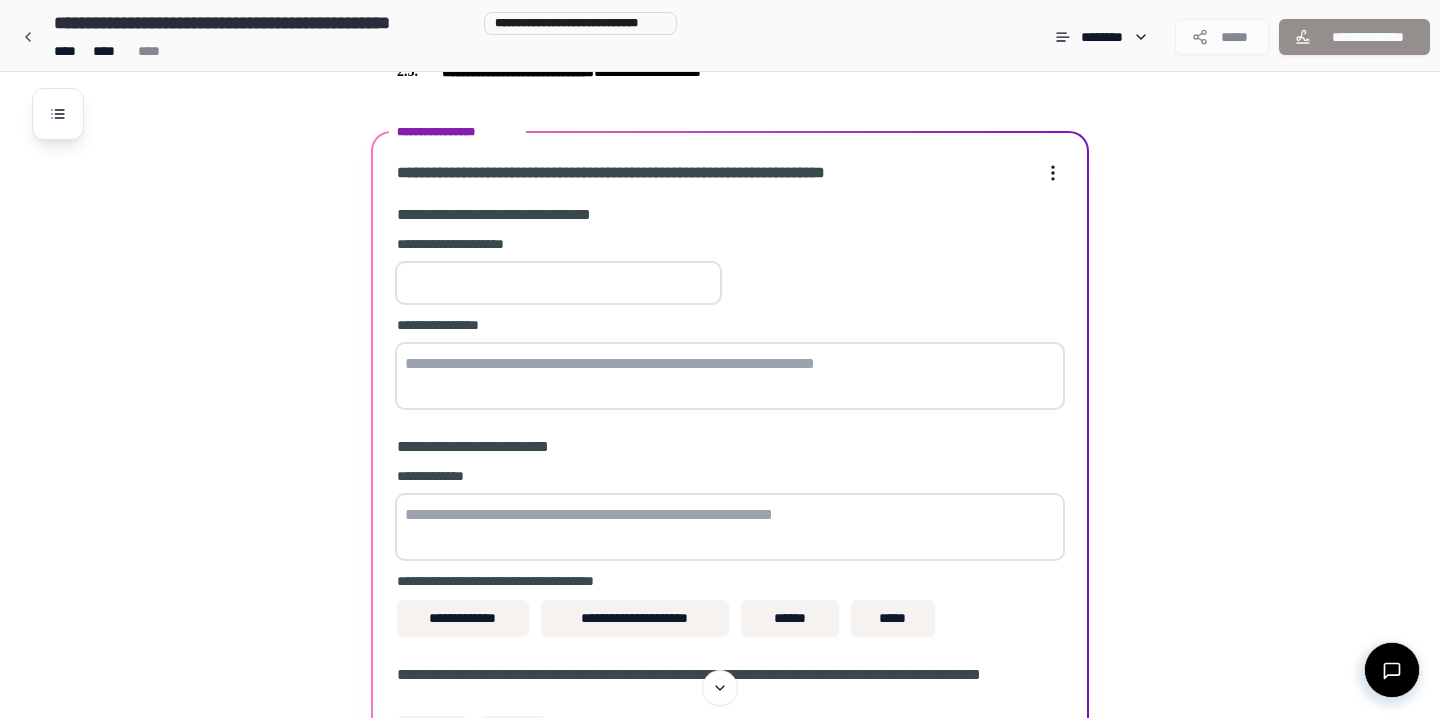 scroll, scrollTop: 530, scrollLeft: 0, axis: vertical 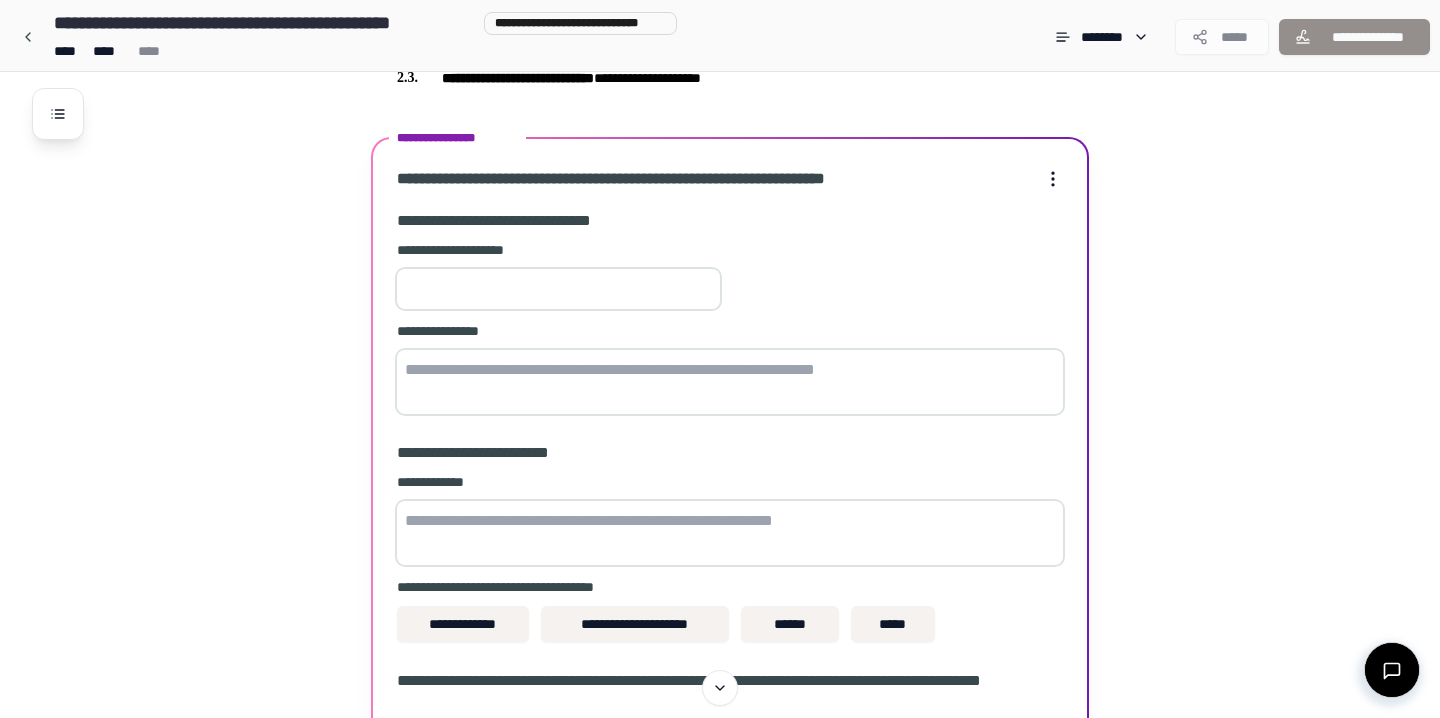 click at bounding box center (558, 289) 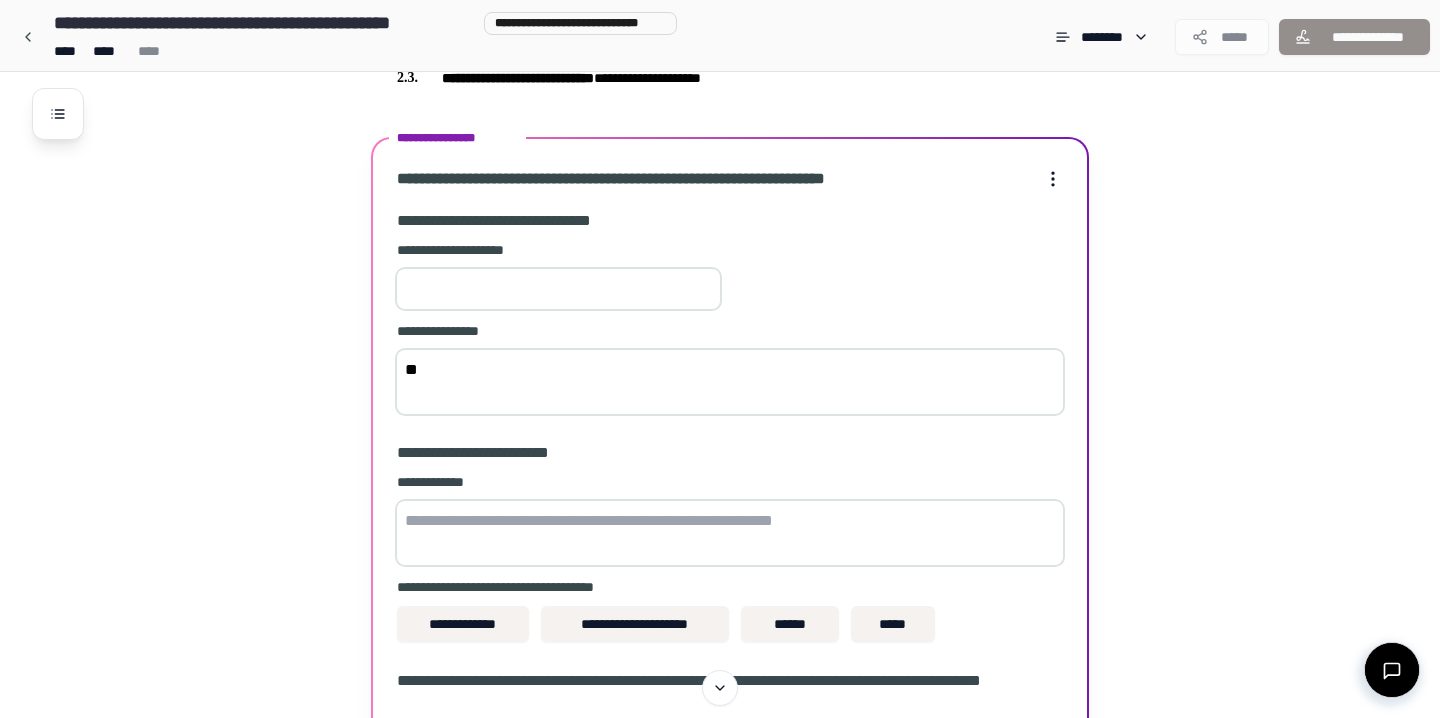 type on "*" 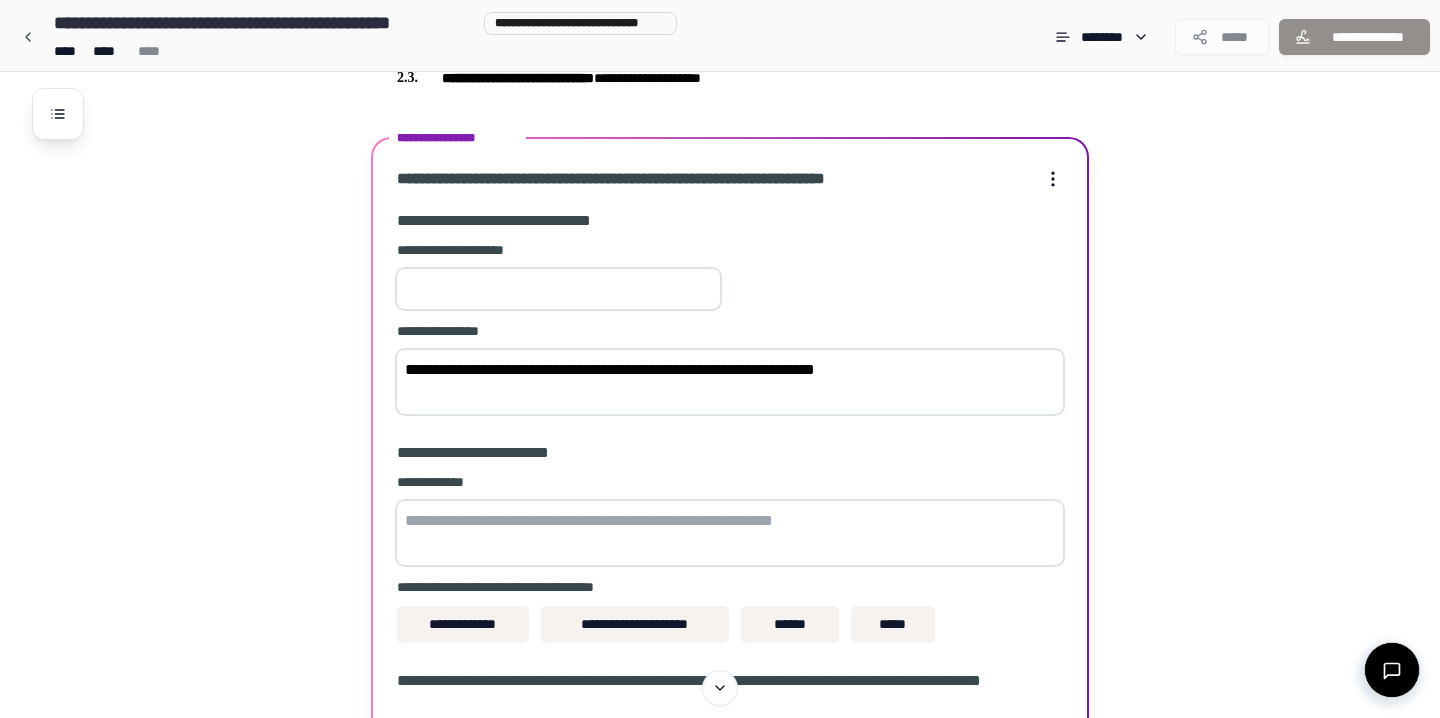 type on "**********" 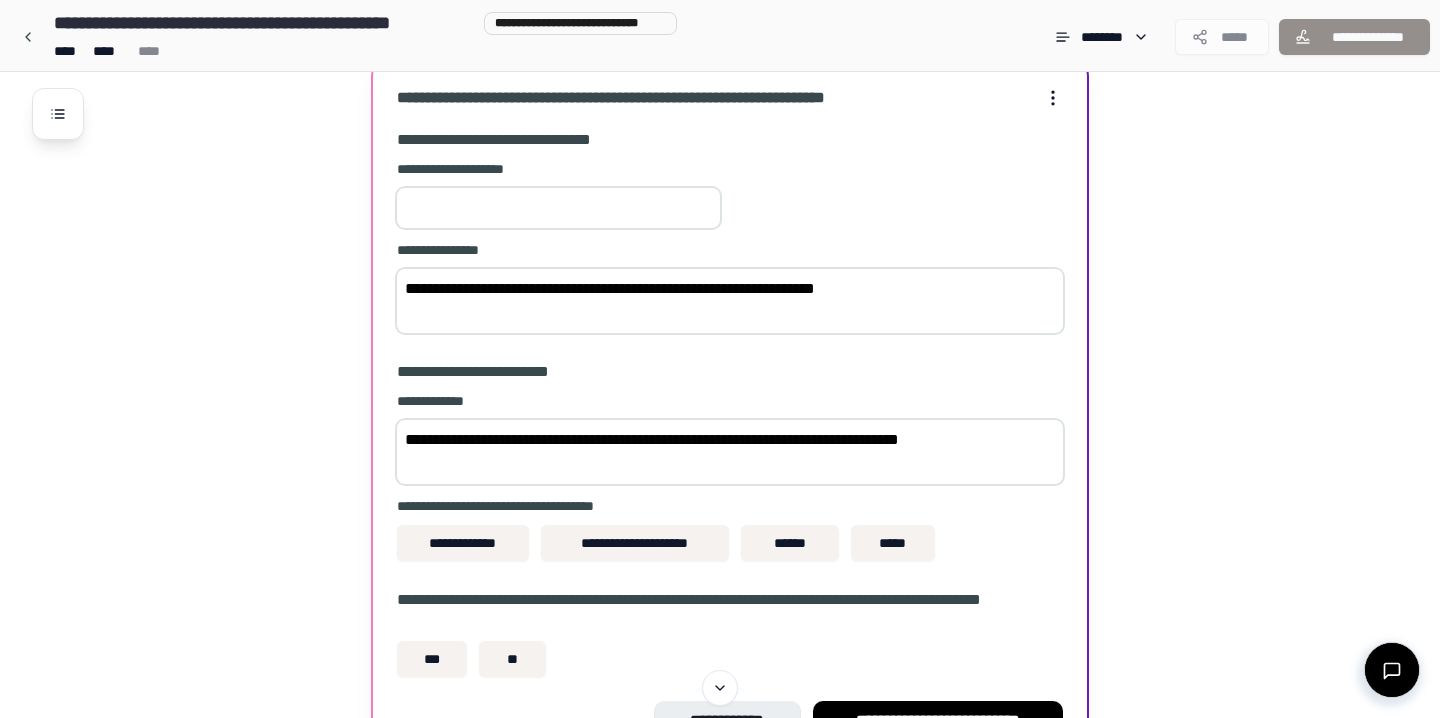 scroll, scrollTop: 615, scrollLeft: 0, axis: vertical 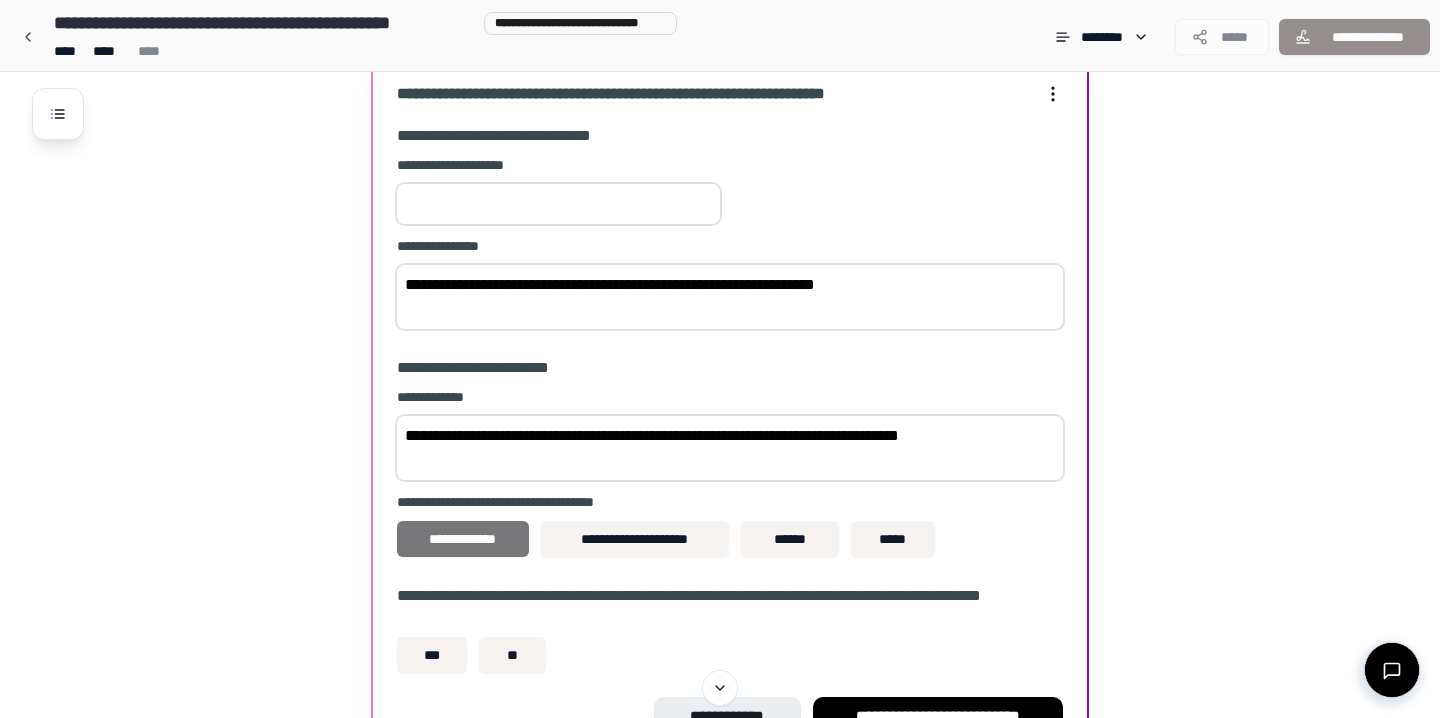 type on "**********" 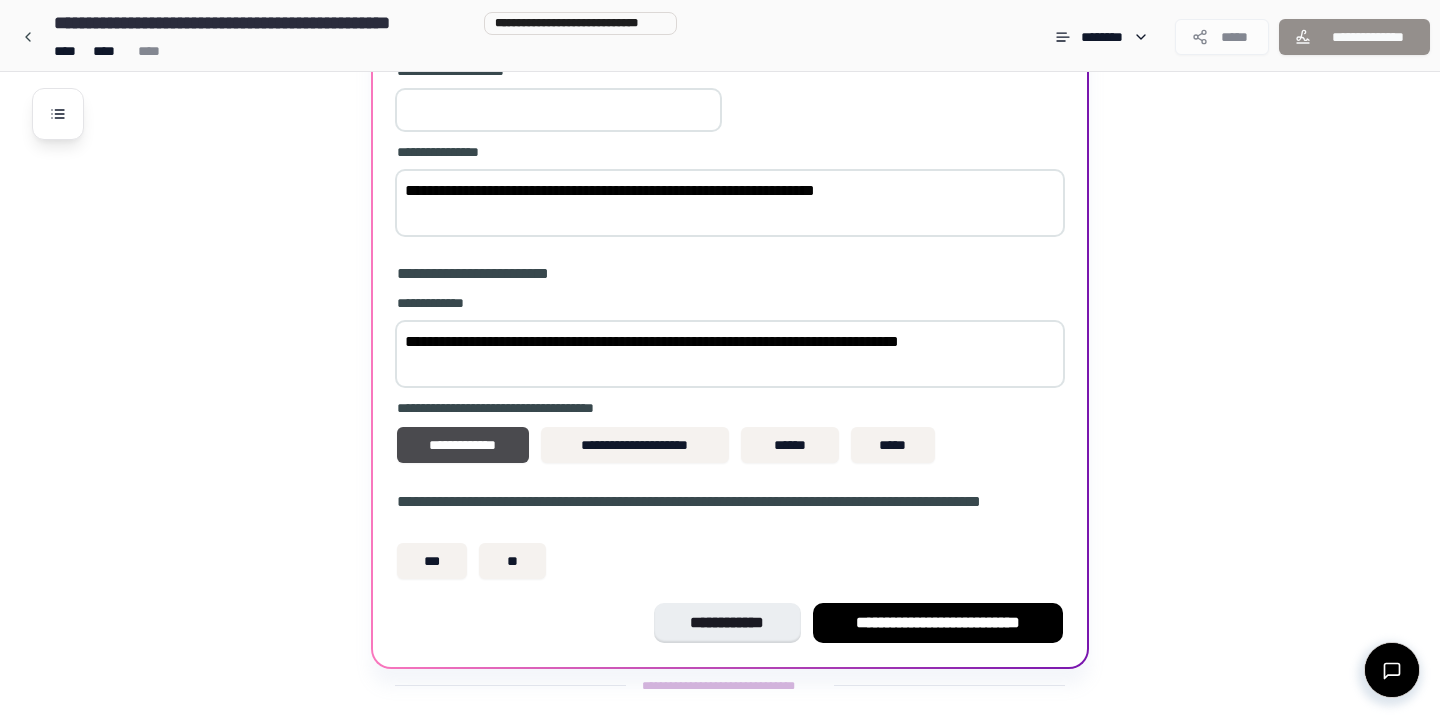 scroll, scrollTop: 737, scrollLeft: 0, axis: vertical 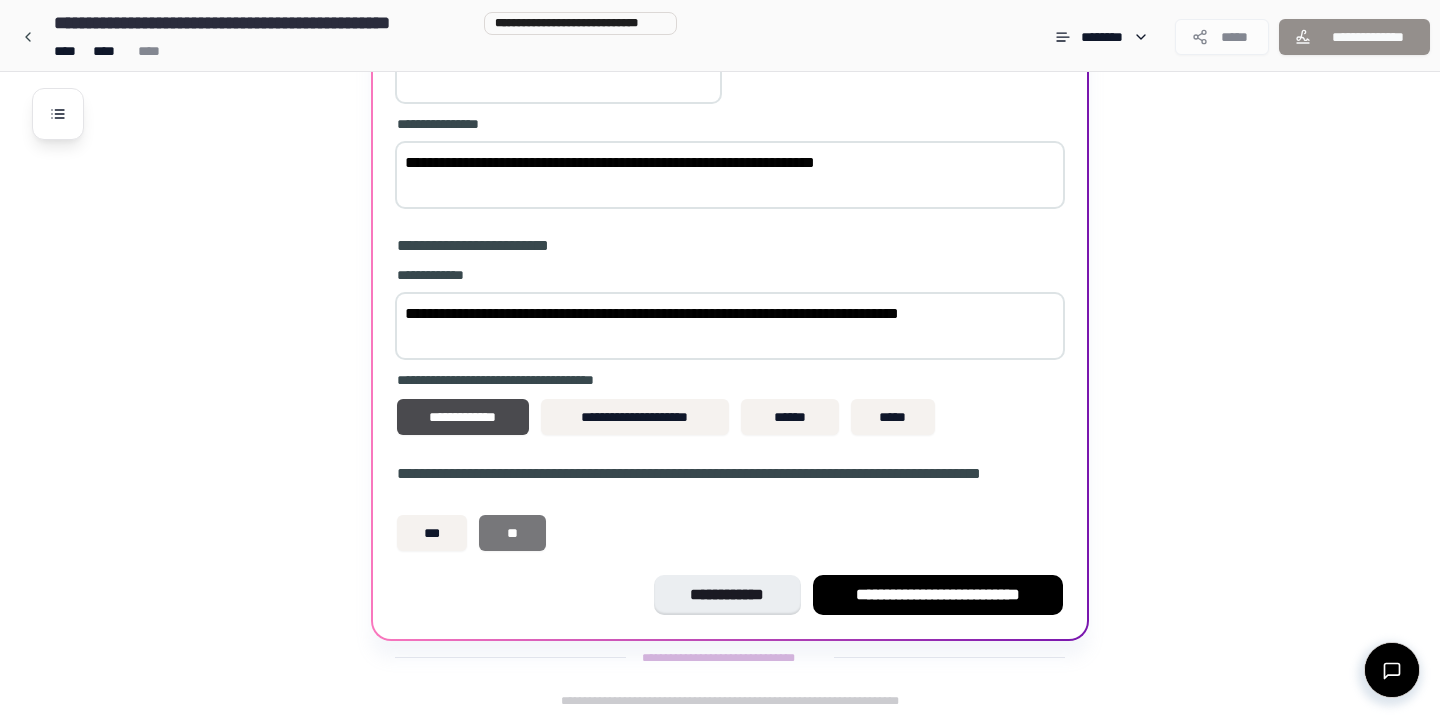 click on "**" at bounding box center (512, 533) 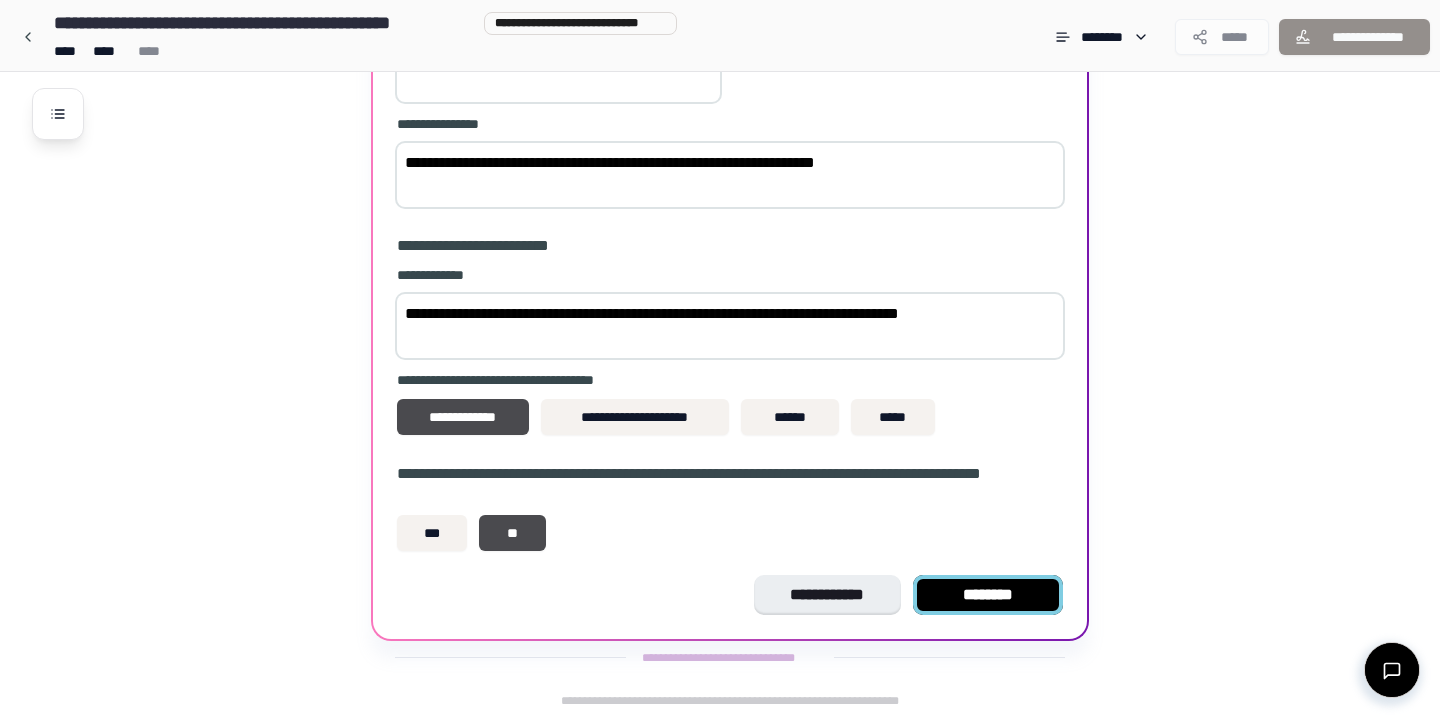 click on "********" at bounding box center [988, 595] 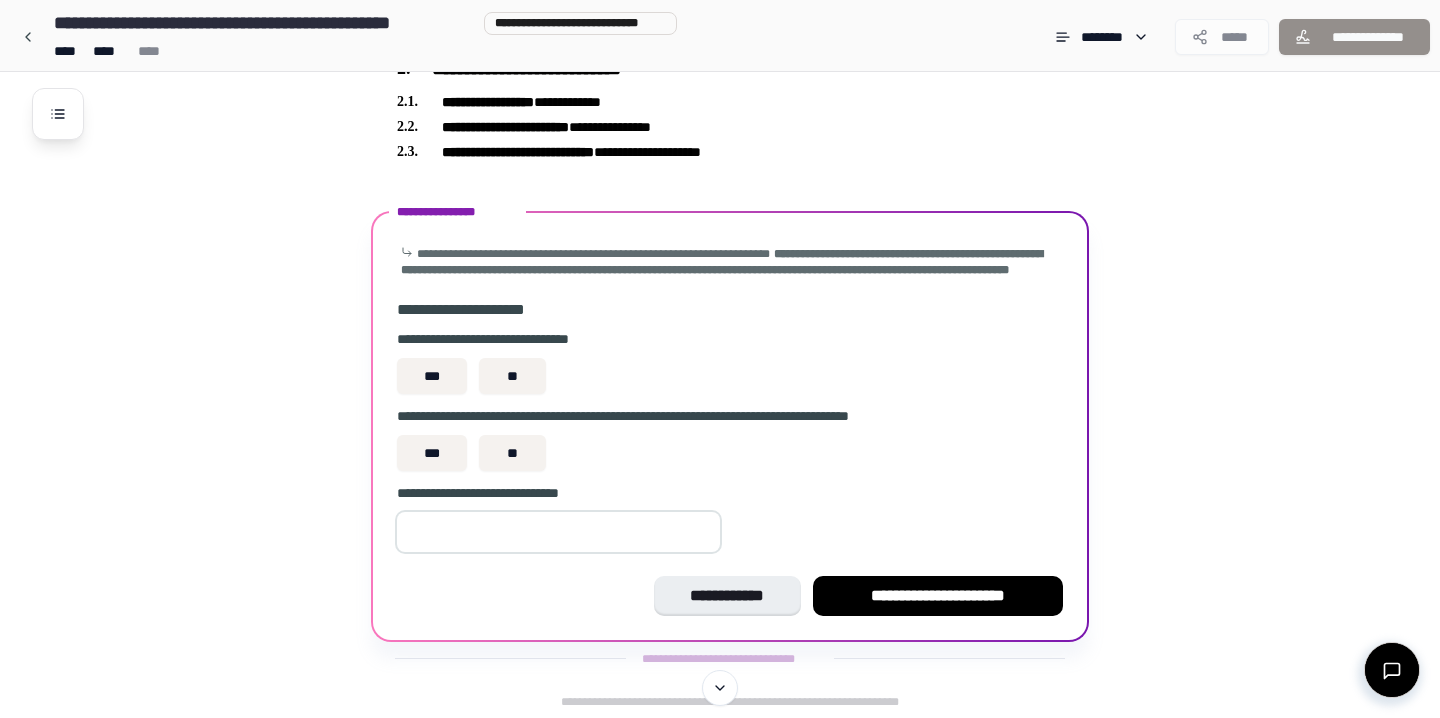 scroll, scrollTop: 475, scrollLeft: 0, axis: vertical 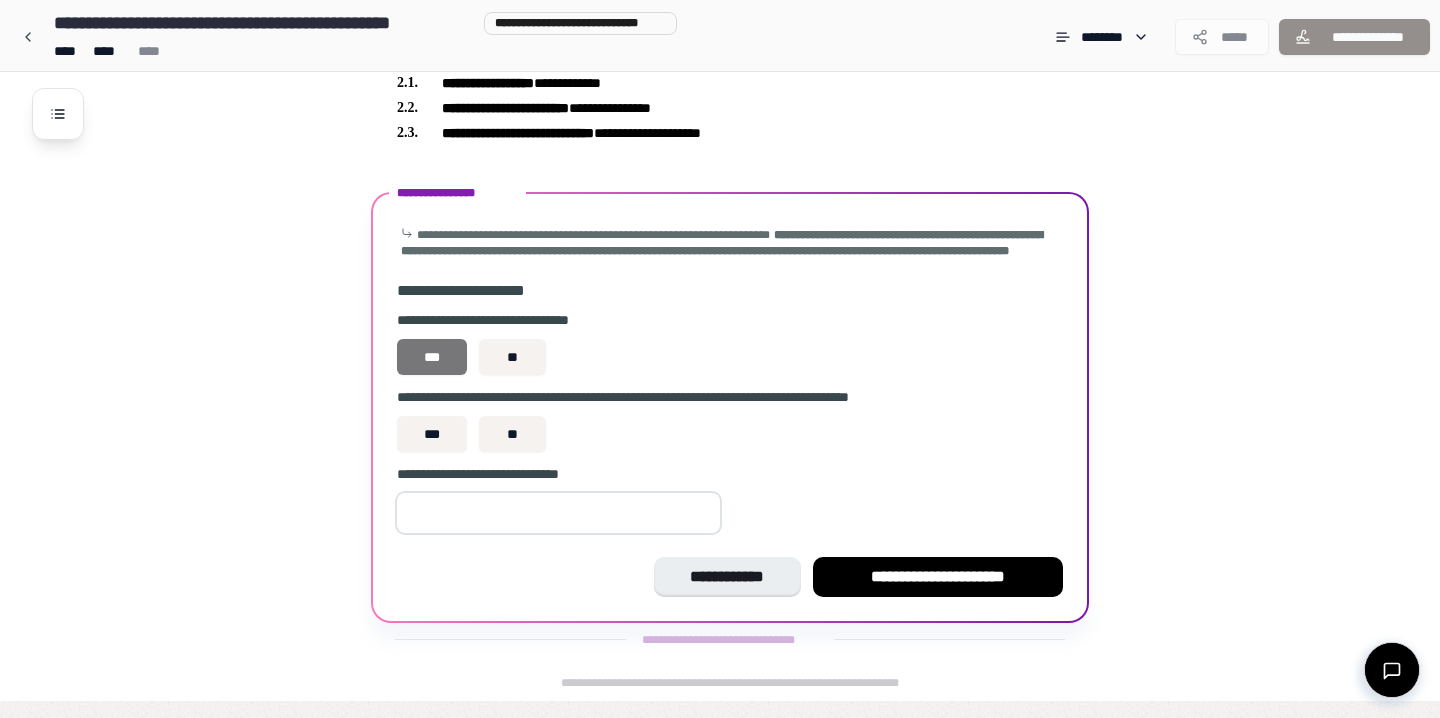 click on "***" at bounding box center (432, 357) 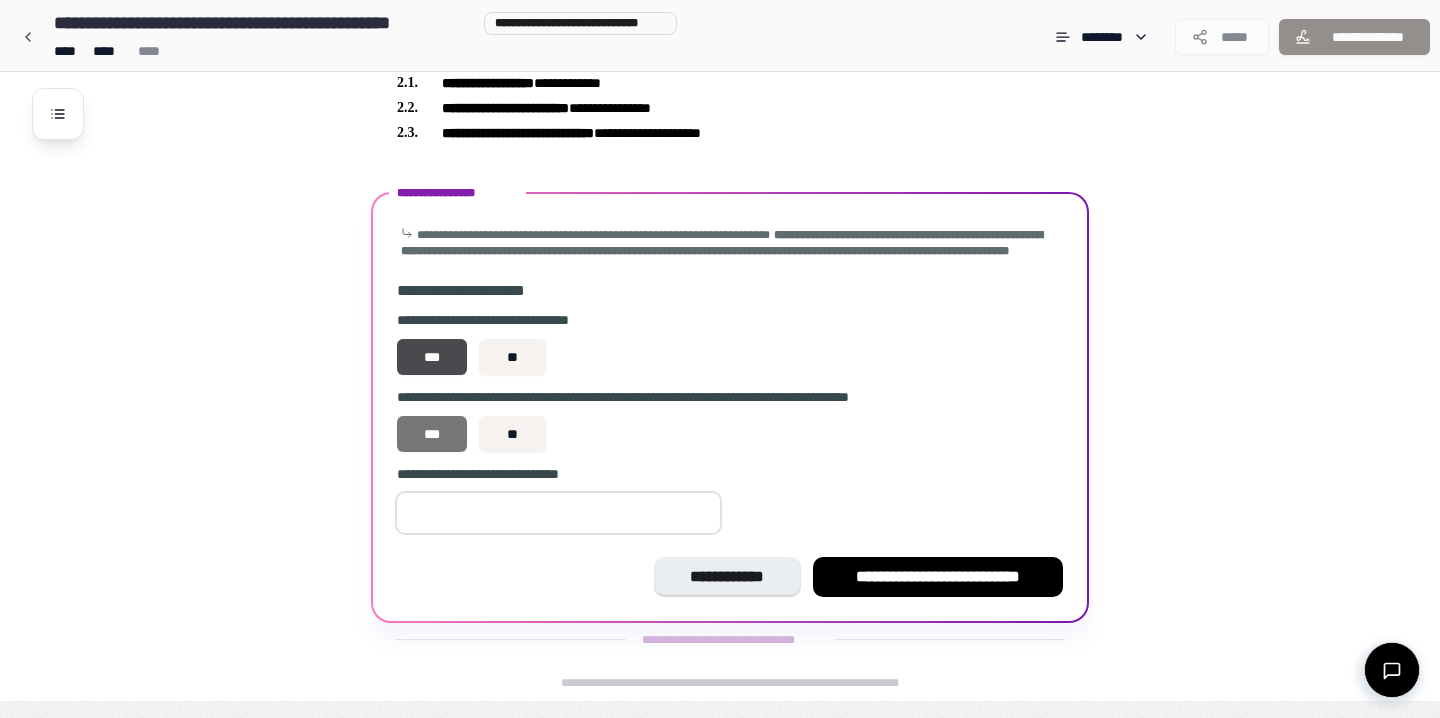 click on "***" at bounding box center [432, 434] 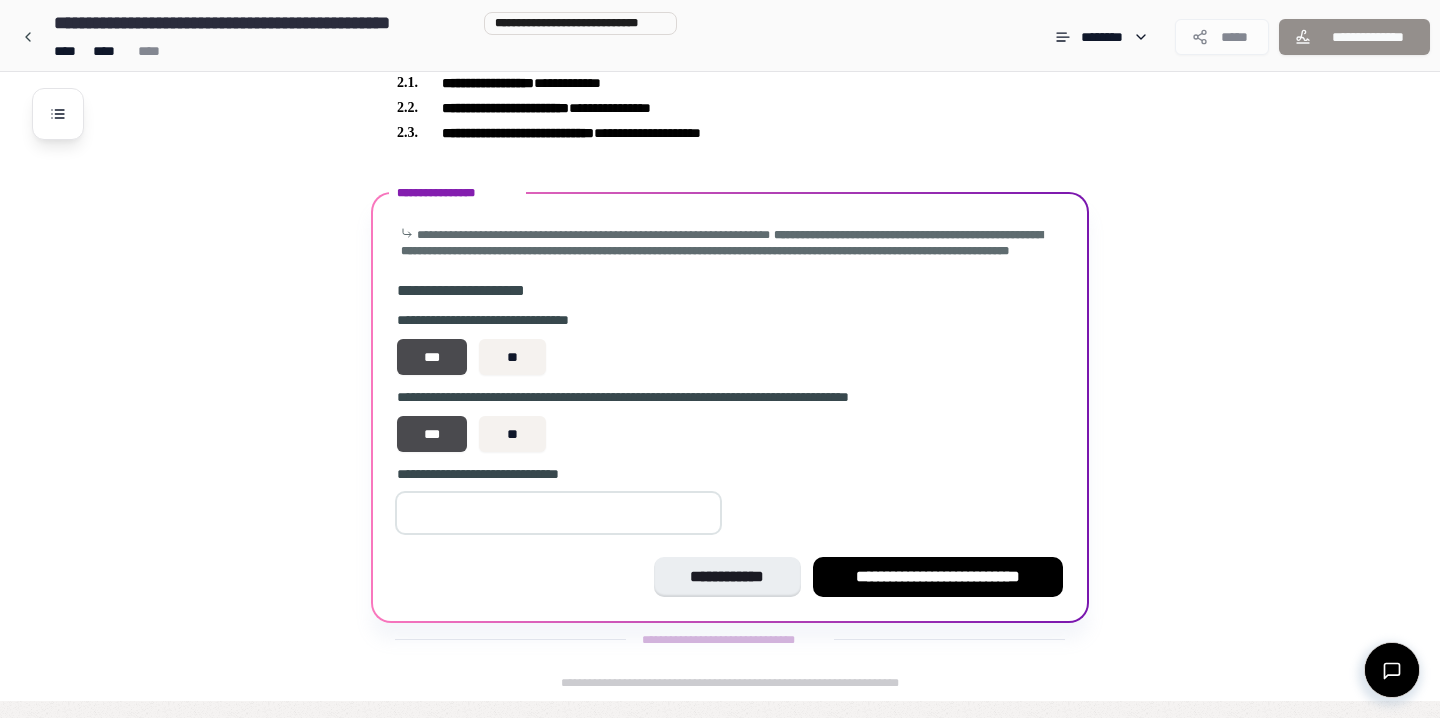 click at bounding box center [558, 513] 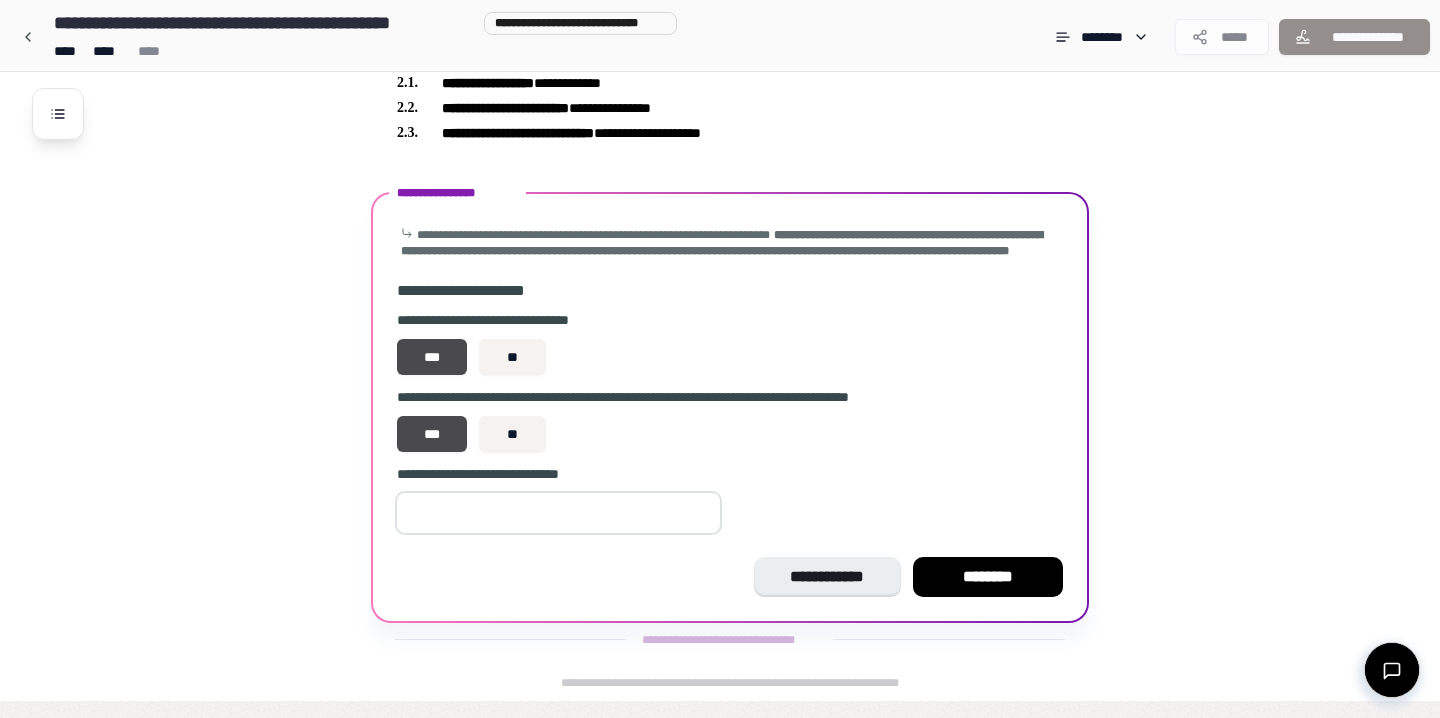 type on "*" 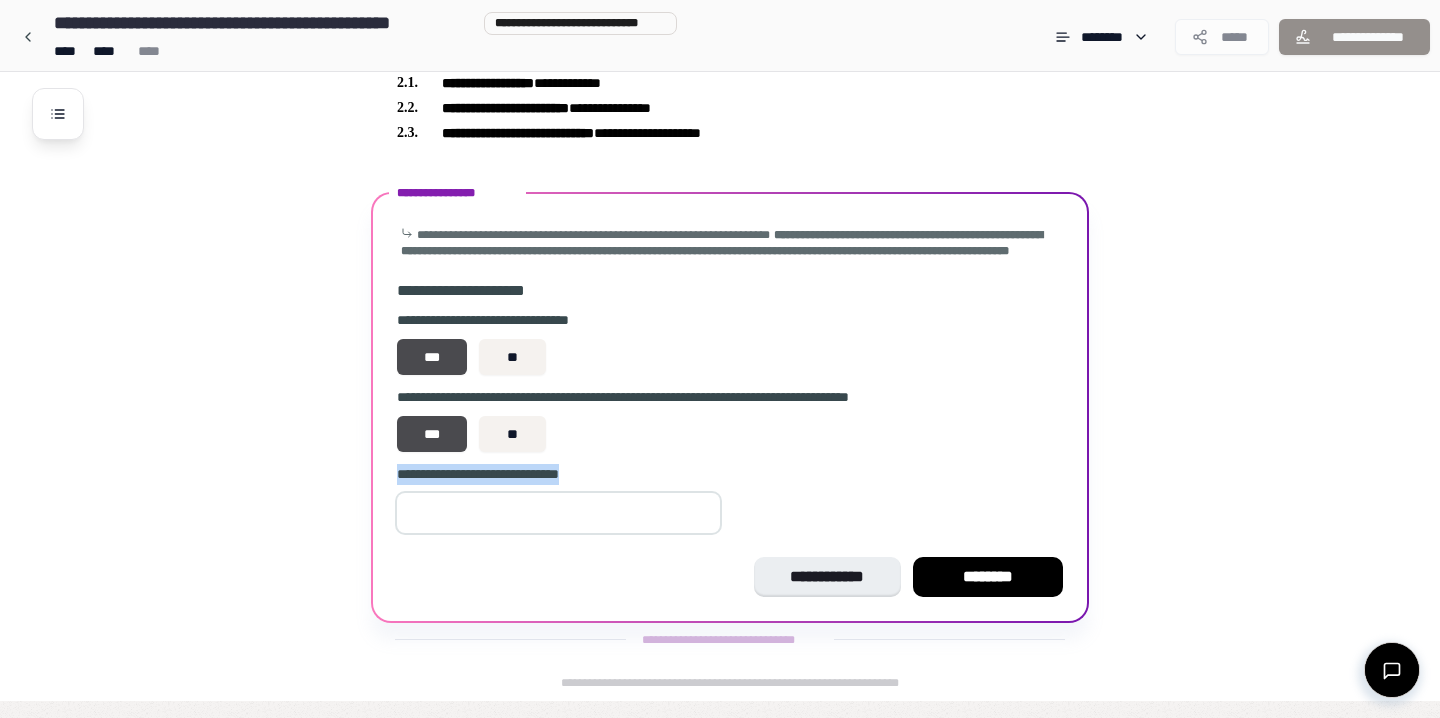 drag, startPoint x: 603, startPoint y: 492, endPoint x: 374, endPoint y: 491, distance: 229.00218 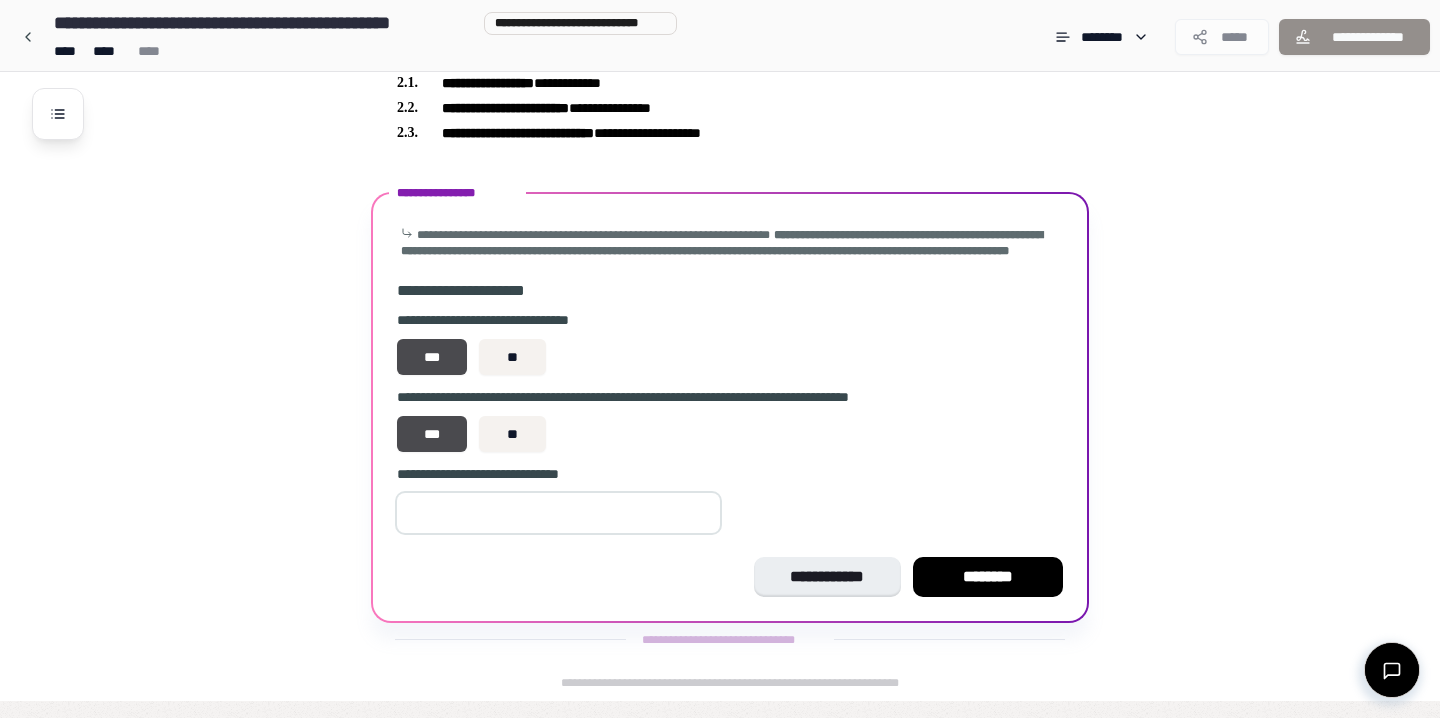click on "*" at bounding box center [558, 513] 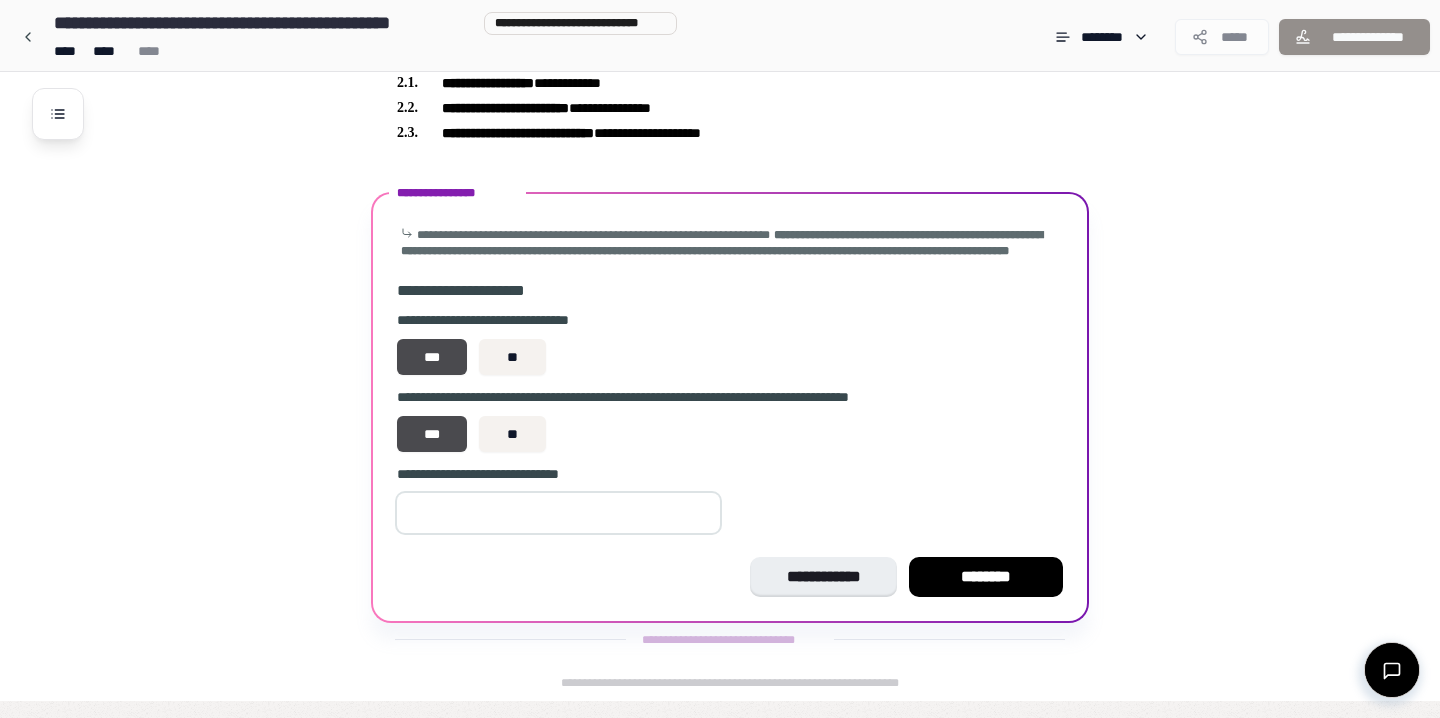 type on "**" 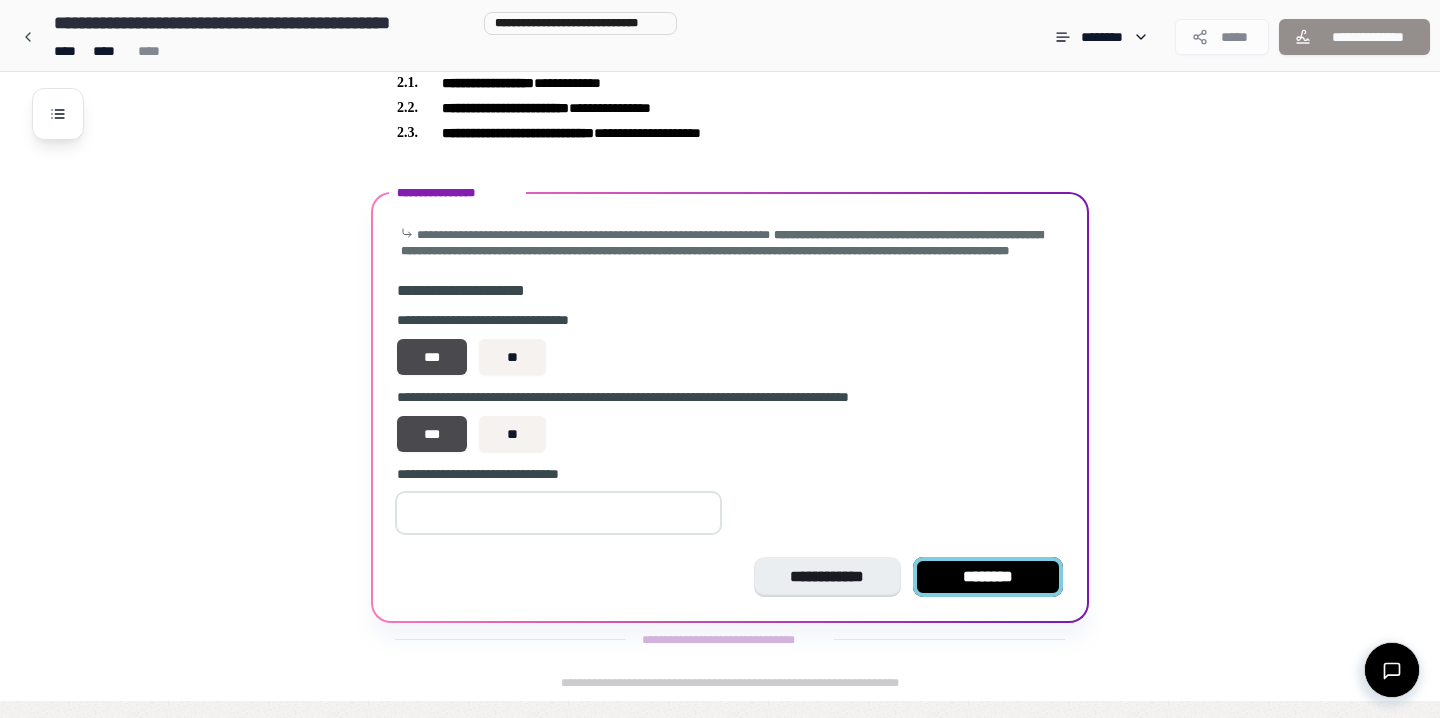 click on "********" at bounding box center (988, 577) 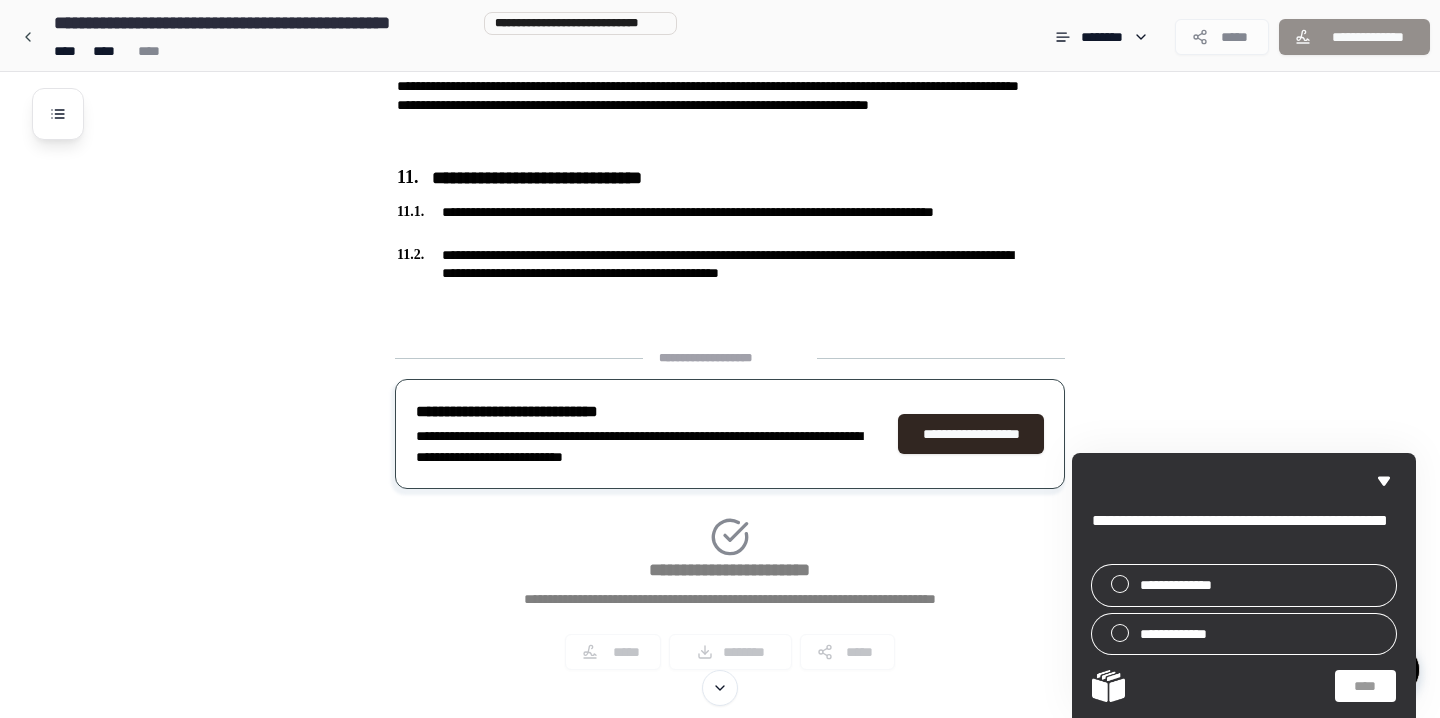scroll, scrollTop: 3218, scrollLeft: 0, axis: vertical 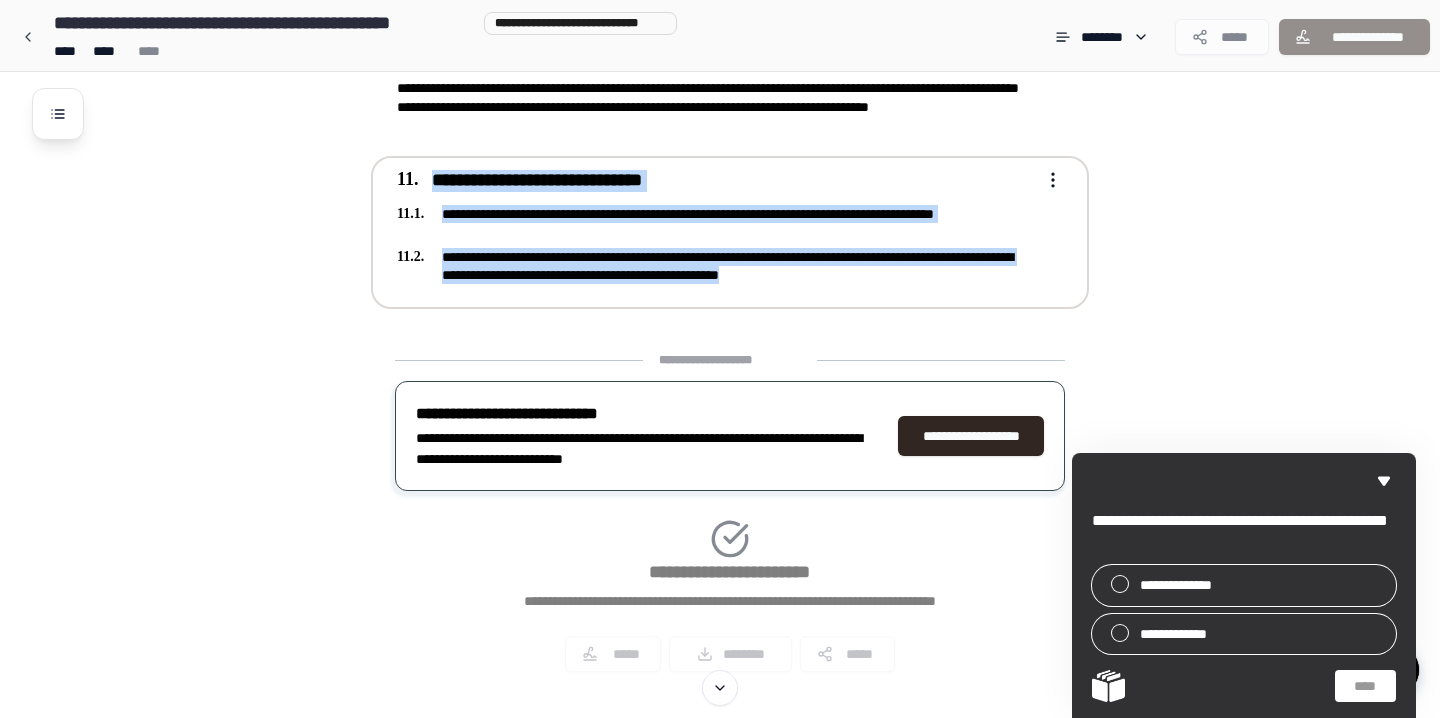 drag, startPoint x: 903, startPoint y: 274, endPoint x: 390, endPoint y: 171, distance: 523.238 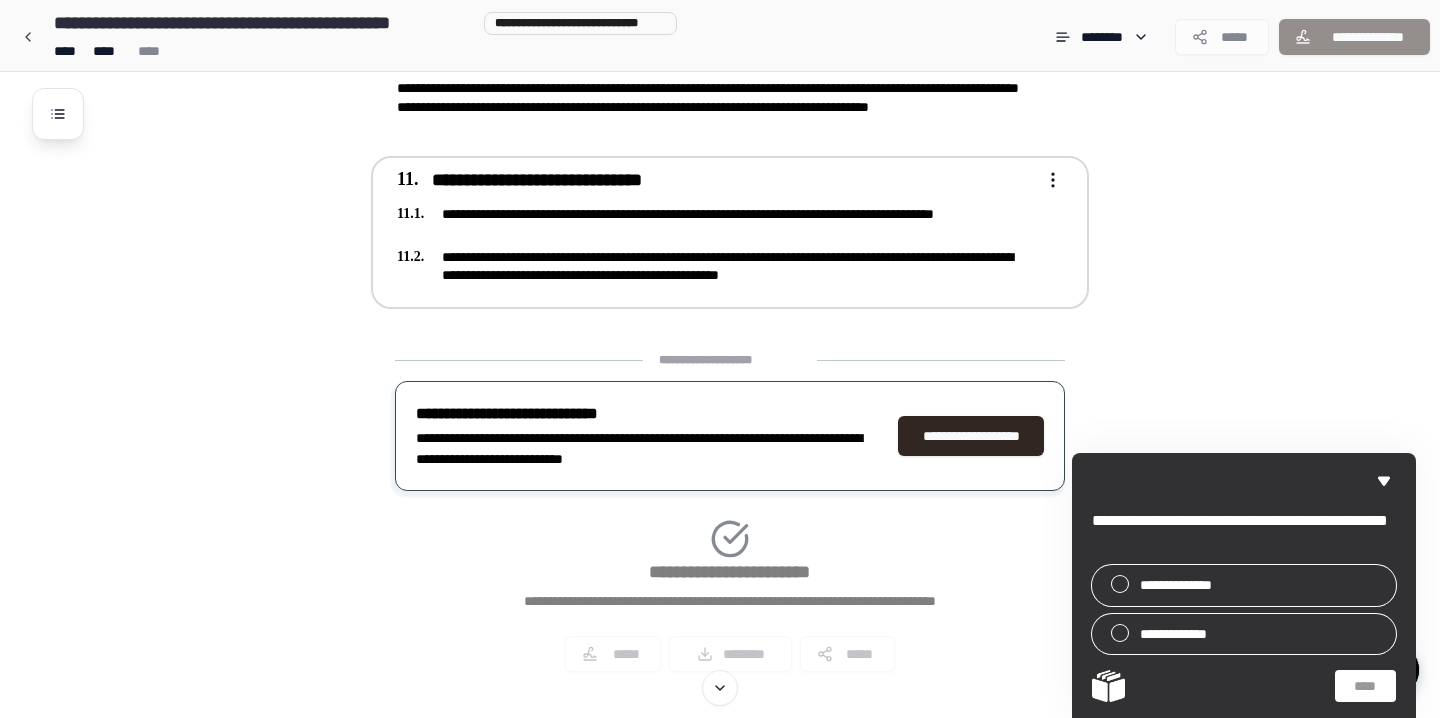 click on "[ADDRESS] [CITY] [STATE] [POSTAL_CODE] [COUNTRY] [PHONE] [EMAIL] Freelancer Services Agreement [COMPANY_NAME]
[ADDRESS] [CITY] [STATE] [POSTAL_CODE] [COUNTRY] [PHONE] [EMAIL]
[ADDRESS] [CITY] [STATE] [POSTAL_CODE] [COUNTRY]
[ADDRESS] [CITY] [STATE] [POSTAL_CODE] [COUNTRY]
[ADDRESS] [CITY] [STATE] [POSTAL_CODE] [COUNTRY]
[ADDRESS] [CITY] [STATE] [POSTAL_CODE] [COUNTRY]
[ADDRESS] [CITY] [STATE] [POSTAL_CODE] [COUNTRY]
[ADDRESS] [CITY] [STATE] [POSTAL_CODE] [COUNTRY]" at bounding box center (720, -1231) 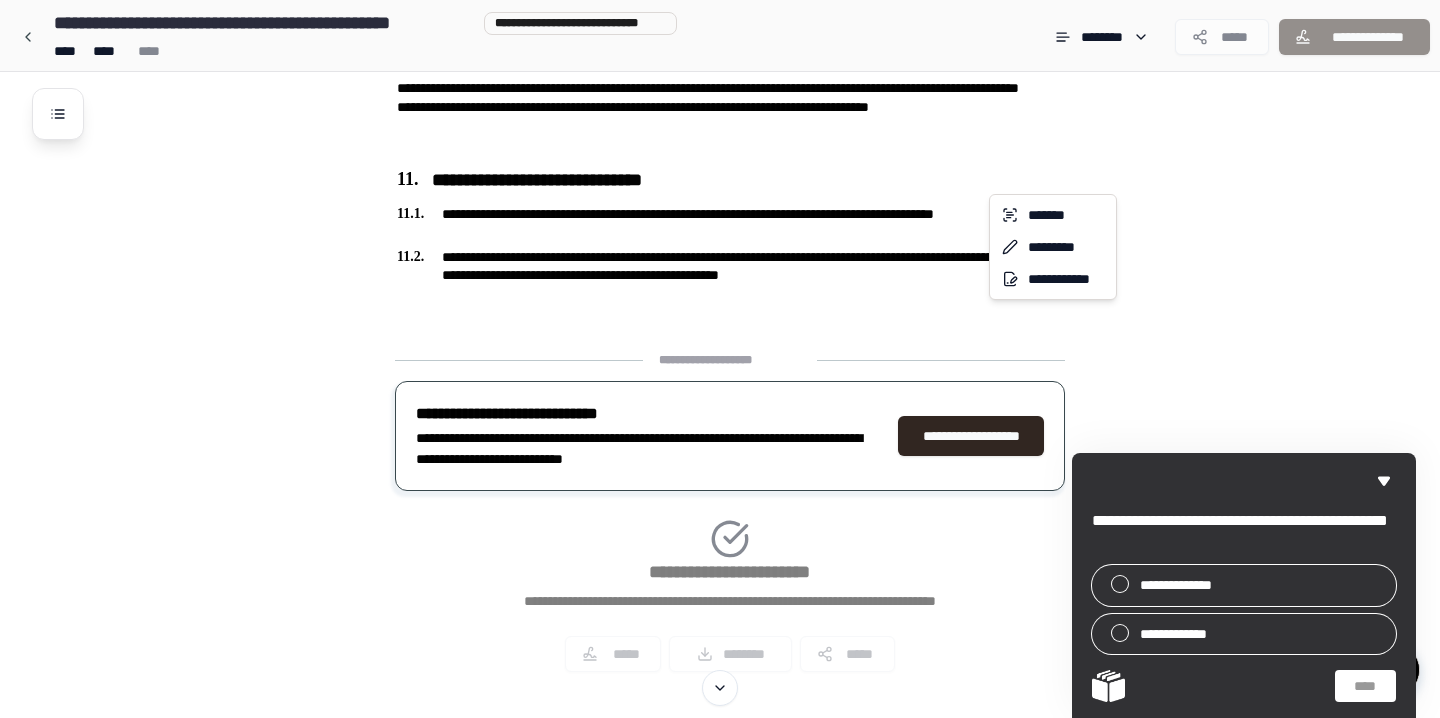 click on "[ADDRESS] [CITY] [STATE] [POSTAL_CODE] [COUNTRY] [PHONE] [EMAIL] Freelancer Services Agreement [COMPANY_NAME]
[ADDRESS] [CITY] [STATE] [POSTAL_CODE] [COUNTRY] [PHONE] [EMAIL]
[ADDRESS] [CITY] [STATE] [POSTAL_CODE] [COUNTRY]
[ADDRESS] [CITY] [STATE] [POSTAL_CODE] [COUNTRY]
[ADDRESS] [CITY] [STATE] [POSTAL_CODE] [COUNTRY]
[ADDRESS] [CITY] [STATE] [POSTAL_CODE] [COUNTRY]
[ADDRESS] [CITY] [STATE] [POSTAL_CODE] [COUNTRY]
[ADDRESS] [CITY] [STATE] [POSTAL_CODE] [COUNTRY]" at bounding box center (720, -1231) 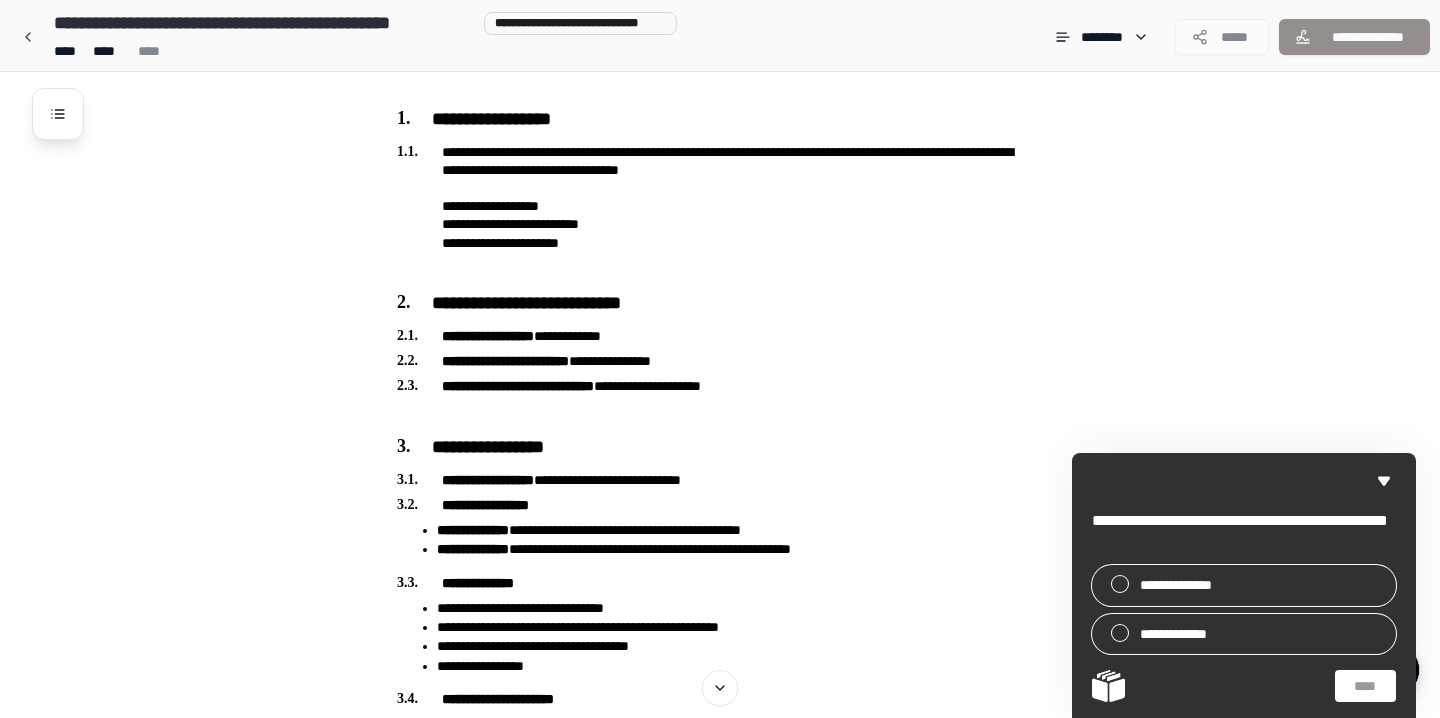 scroll, scrollTop: 0, scrollLeft: 0, axis: both 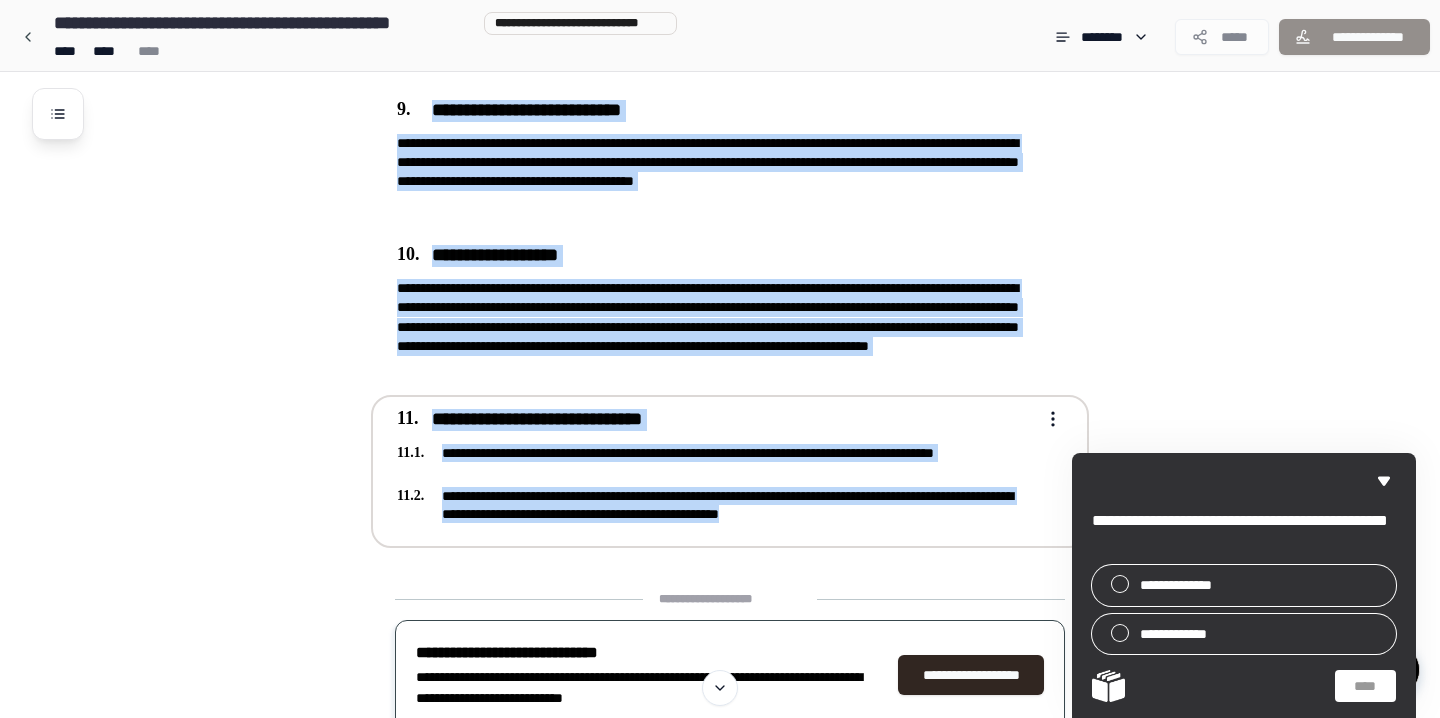 drag, startPoint x: 397, startPoint y: 112, endPoint x: 897, endPoint y: 515, distance: 642.1908 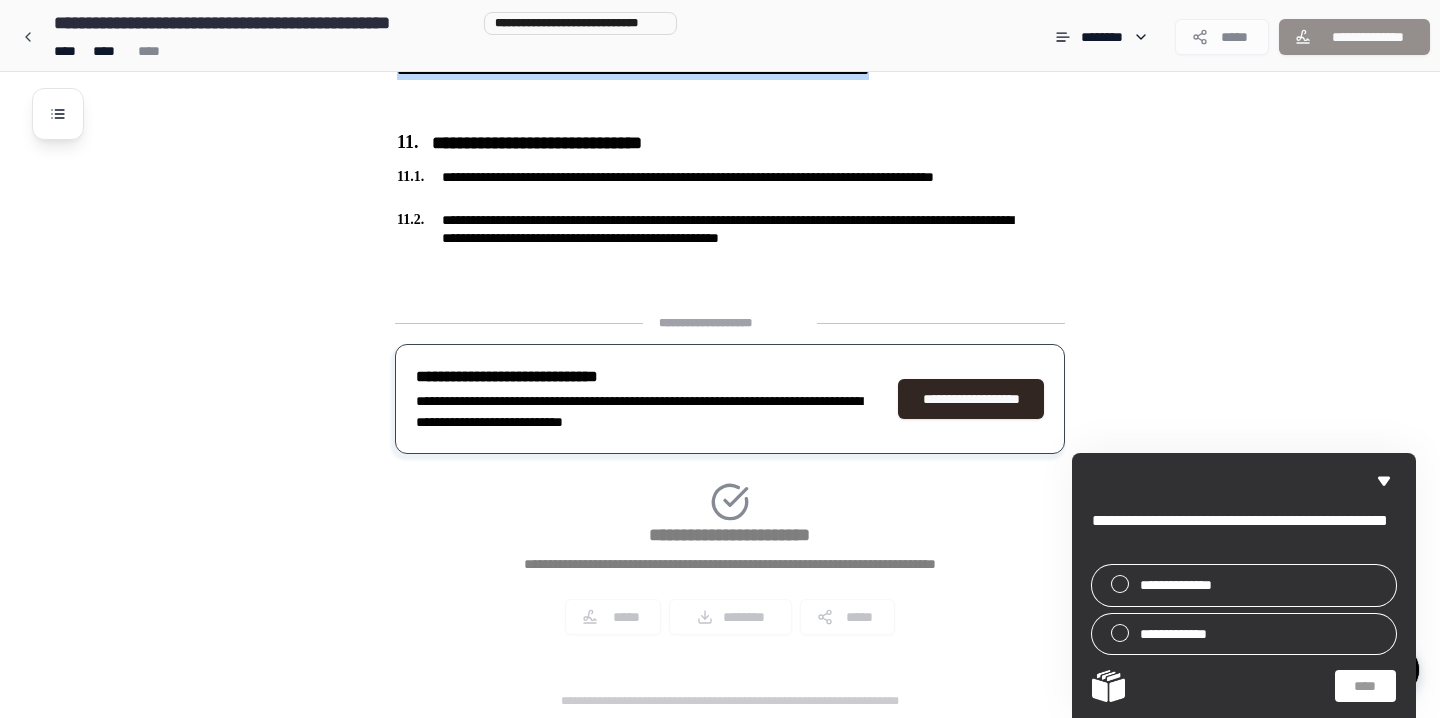 scroll, scrollTop: 3134, scrollLeft: 0, axis: vertical 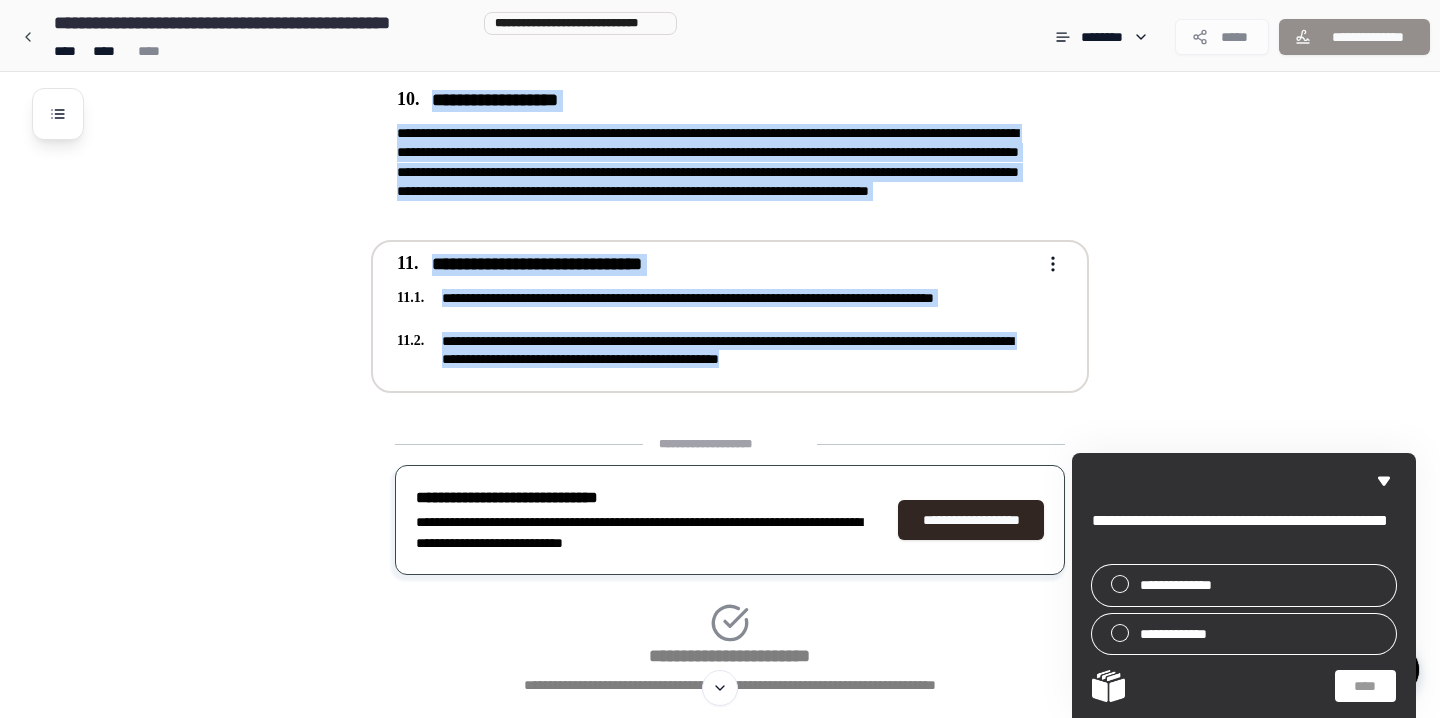 click on "**********" at bounding box center [716, 350] 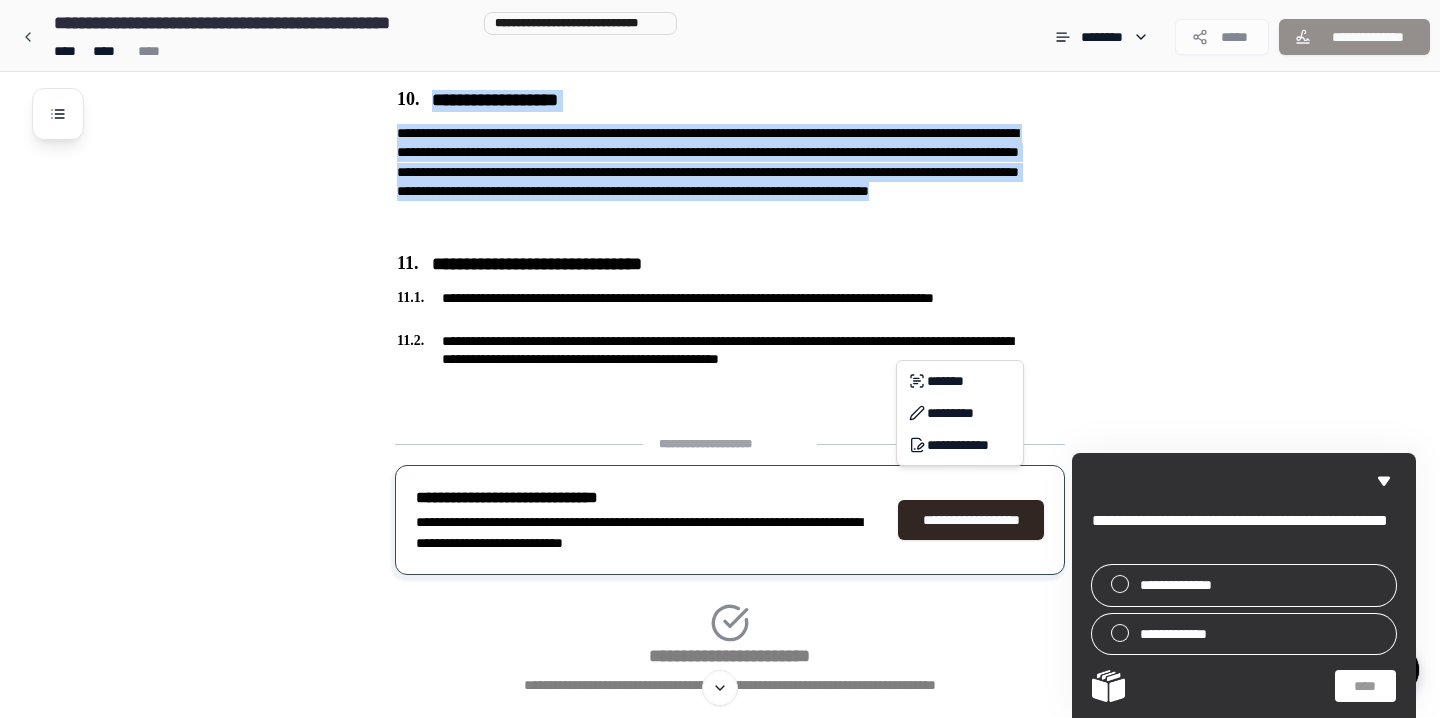 click on "[ADDRESS] [CITY] [STATE] [POSTAL_CODE] [COUNTRY] [PHONE] [EMAIL] Freelancer Services Agreement [COMPANY_NAME]
[ADDRESS] [CITY] [STATE] [POSTAL_CODE] [COUNTRY] [PHONE] [EMAIL]
[ADDRESS] [CITY] [STATE] [POSTAL_CODE] [COUNTRY]
[ADDRESS] [CITY] [STATE] [POSTAL_CODE] [COUNTRY]
[ADDRESS] [CITY] [STATE] [POSTAL_CODE] [COUNTRY]
[ADDRESS] [CITY] [STATE] [POSTAL_CODE] [COUNTRY]
[ADDRESS] [CITY] [STATE] [POSTAL_CODE] [COUNTRY]
[ADDRESS] [CITY] [STATE] [POSTAL_CODE] [COUNTRY]" at bounding box center [720, -1147] 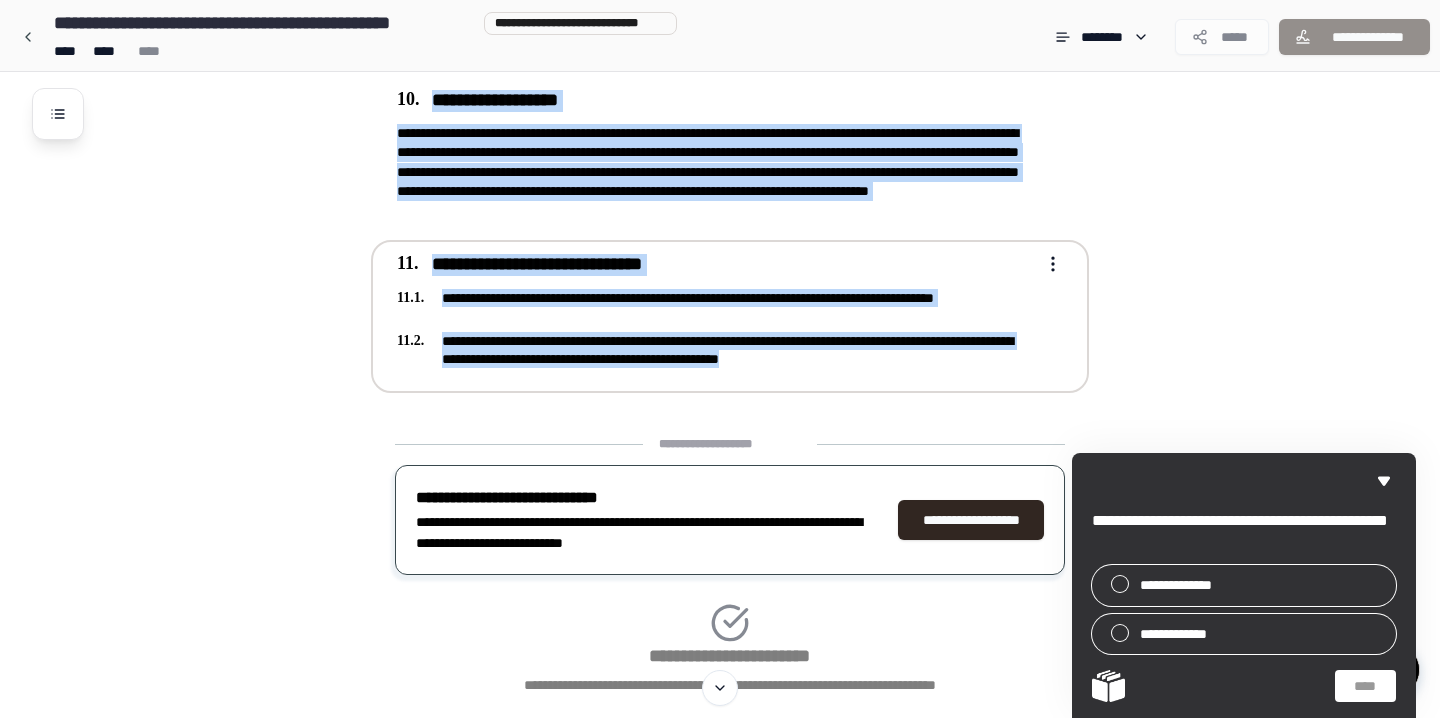 click on "**********" at bounding box center (716, 350) 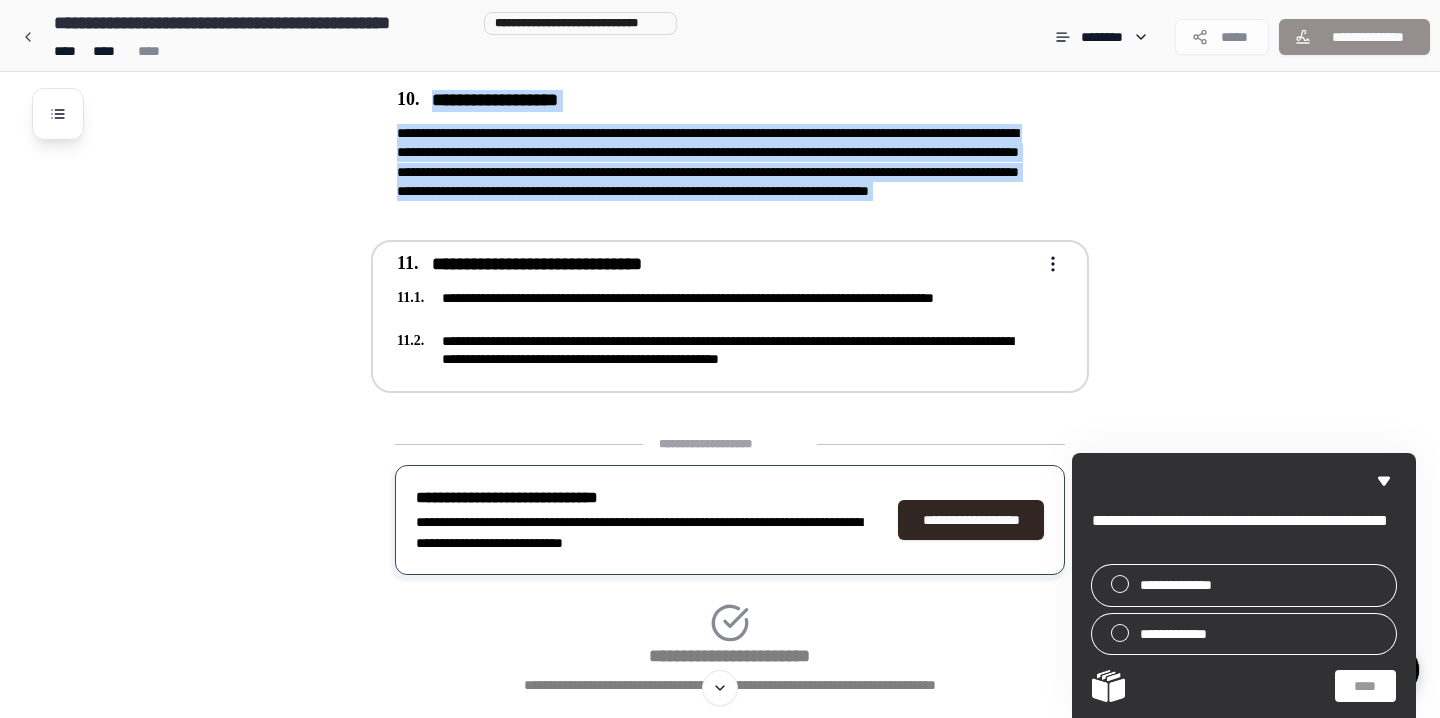 click on "[ADDRESS] [CITY] [STATE] [POSTAL_CODE] [COUNTRY] [PHONE] [EMAIL] Freelancer Services Agreement [COMPANY_NAME]
[ADDRESS] [CITY] [STATE] [POSTAL_CODE] [COUNTRY] [PHONE] [EMAIL]
[ADDRESS] [CITY] [STATE] [POSTAL_CODE] [COUNTRY]
[ADDRESS] [CITY] [STATE] [POSTAL_CODE] [COUNTRY]
[ADDRESS] [CITY] [STATE] [POSTAL_CODE] [COUNTRY]
[ADDRESS] [CITY] [STATE] [POSTAL_CODE] [COUNTRY]
[ADDRESS] [CITY] [STATE] [POSTAL_CODE] [COUNTRY]
[ADDRESS] [CITY] [STATE] [POSTAL_CODE] [COUNTRY]" at bounding box center (720, -1147) 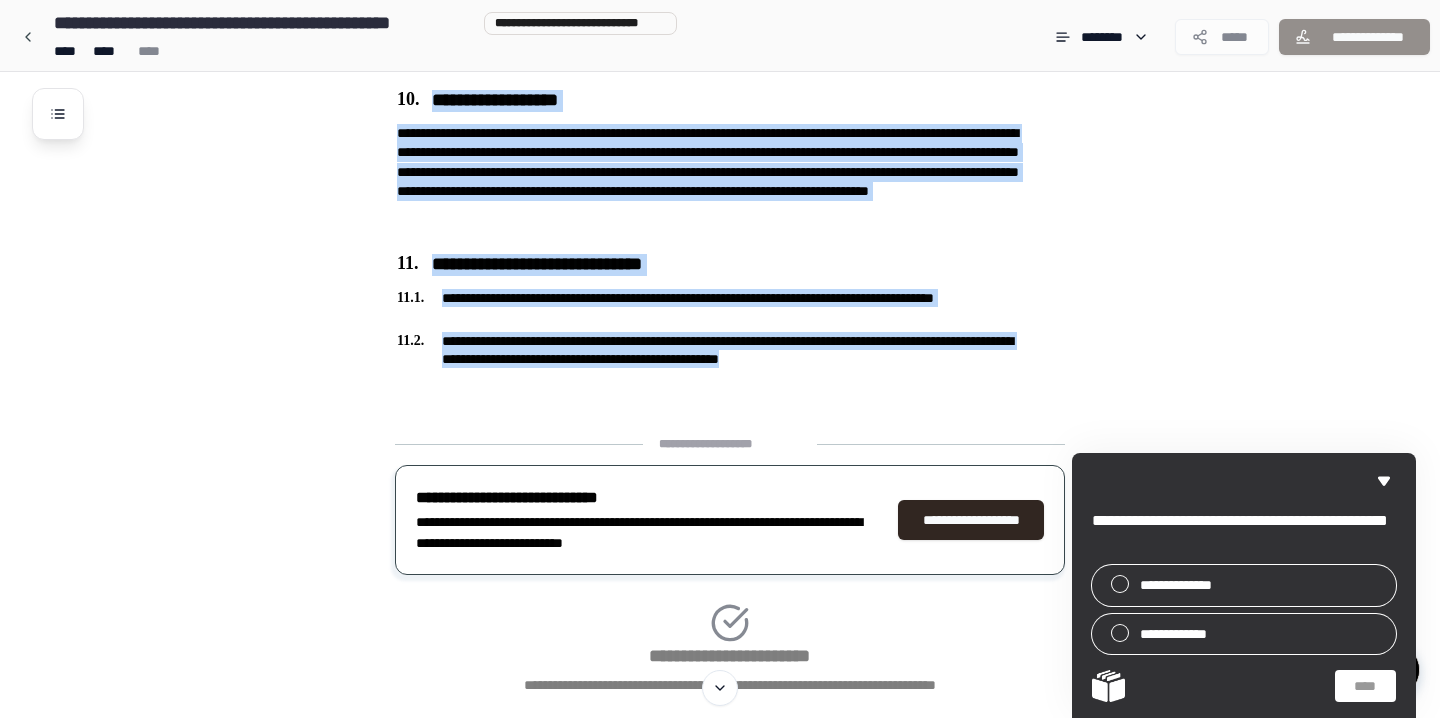 drag, startPoint x: 896, startPoint y: 363, endPoint x: 899, endPoint y: 404, distance: 41.109608 